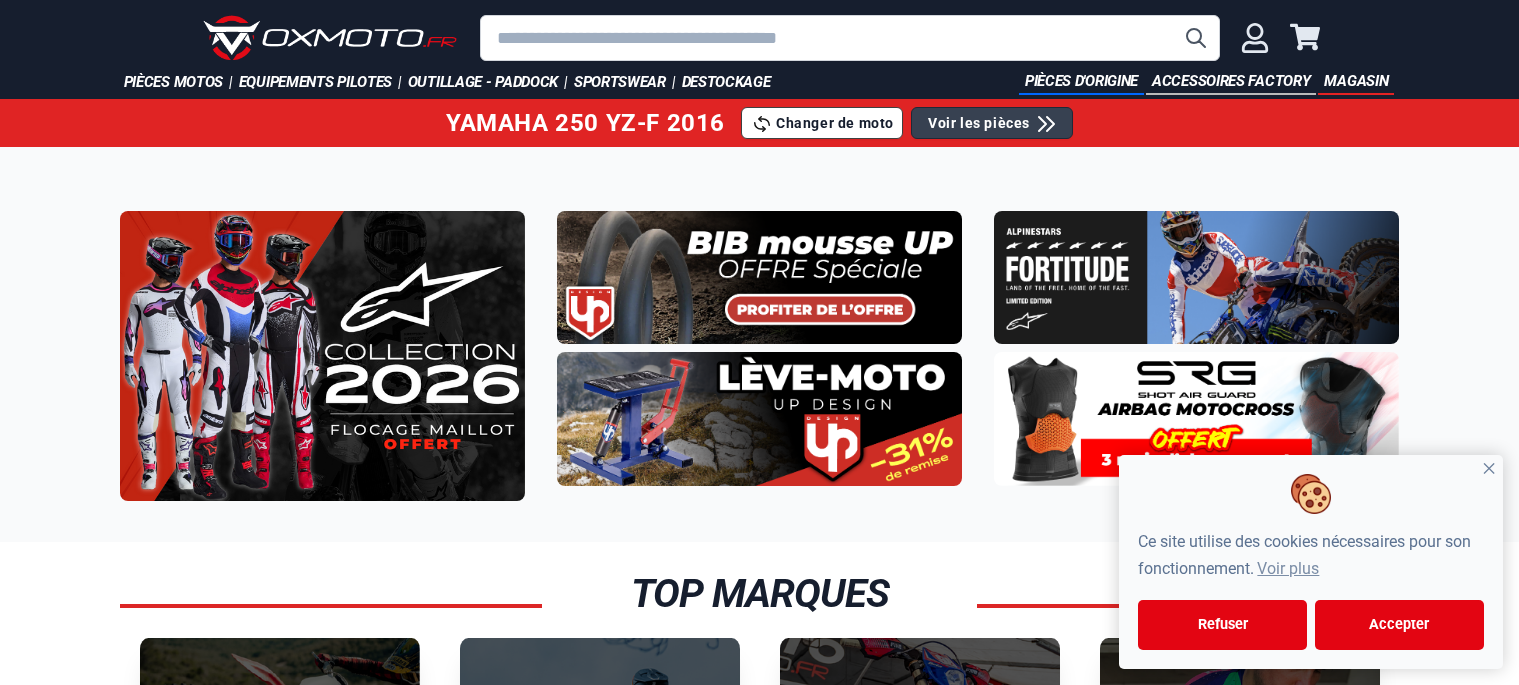scroll, scrollTop: 0, scrollLeft: 0, axis: both 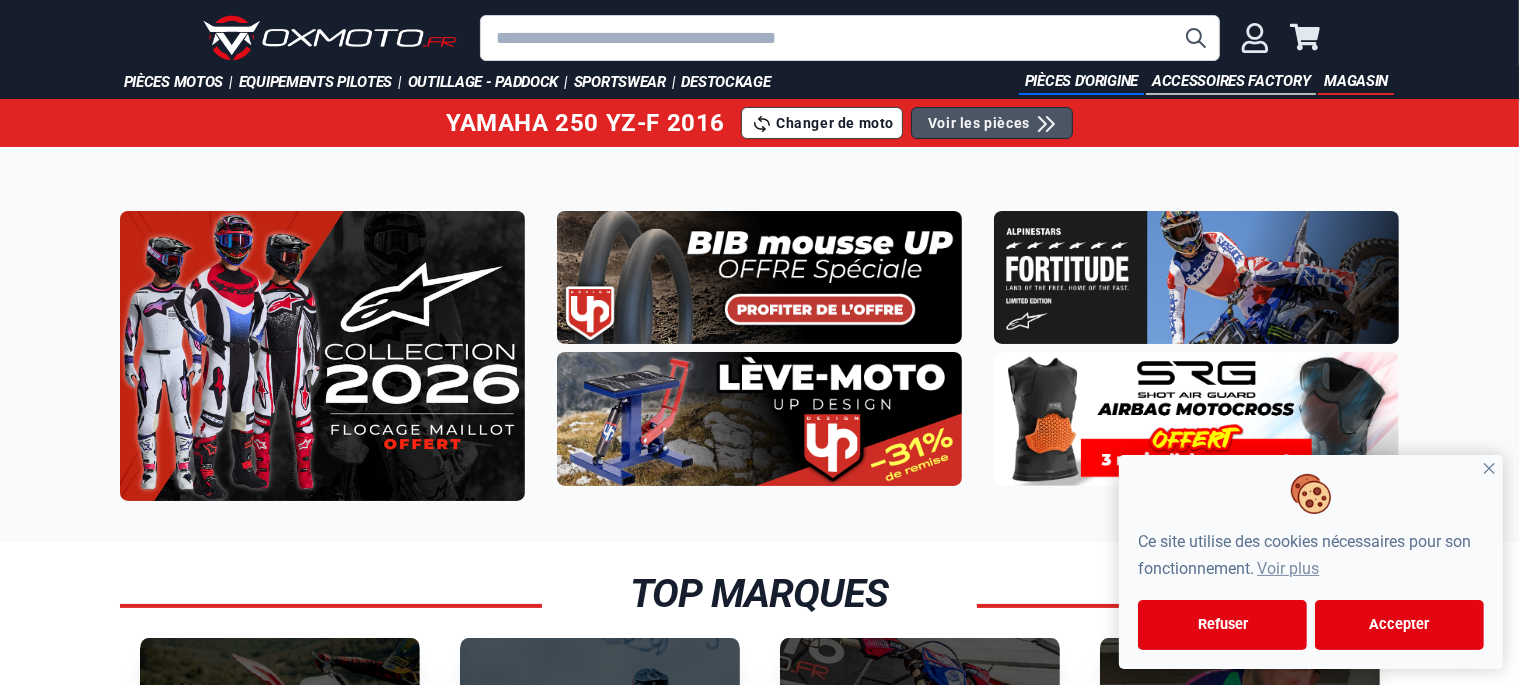 click on "Voir les pièces" at bounding box center [979, 123] 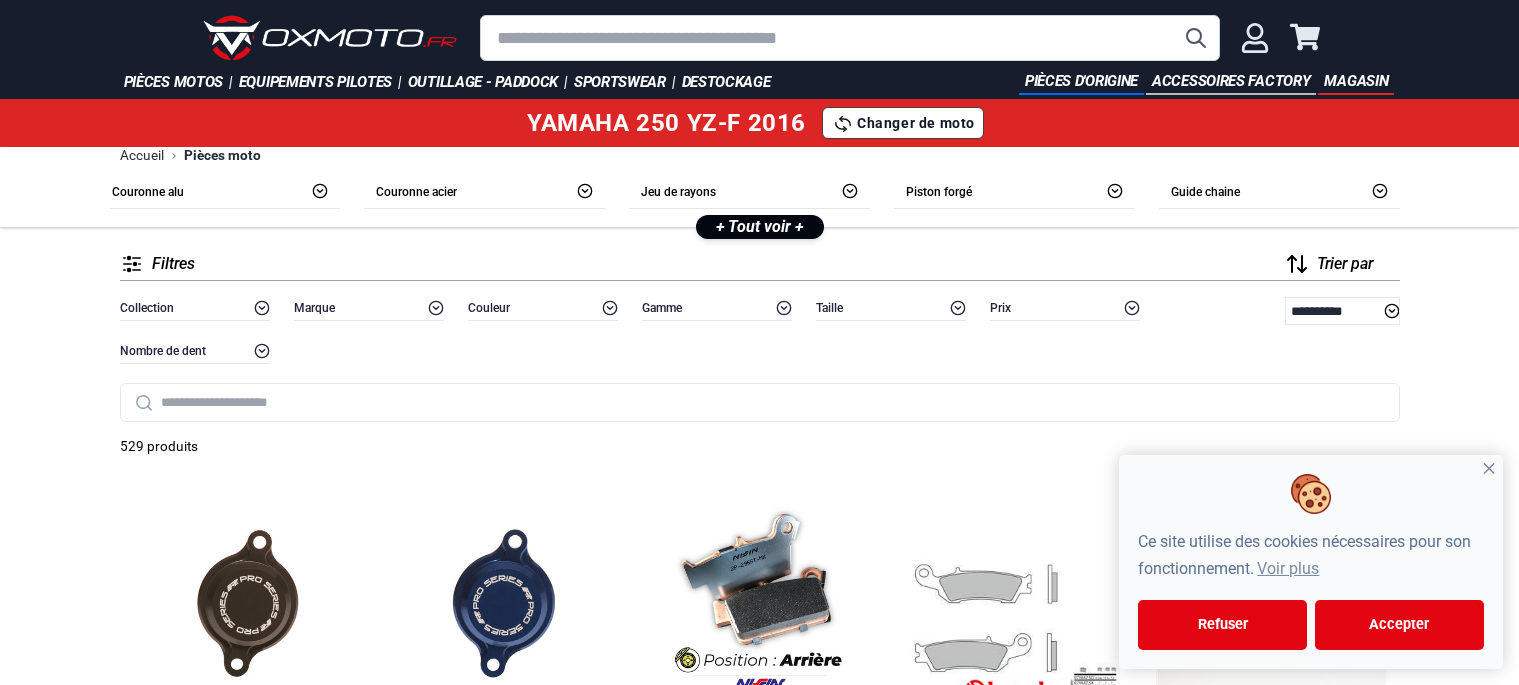 scroll, scrollTop: 0, scrollLeft: 0, axis: both 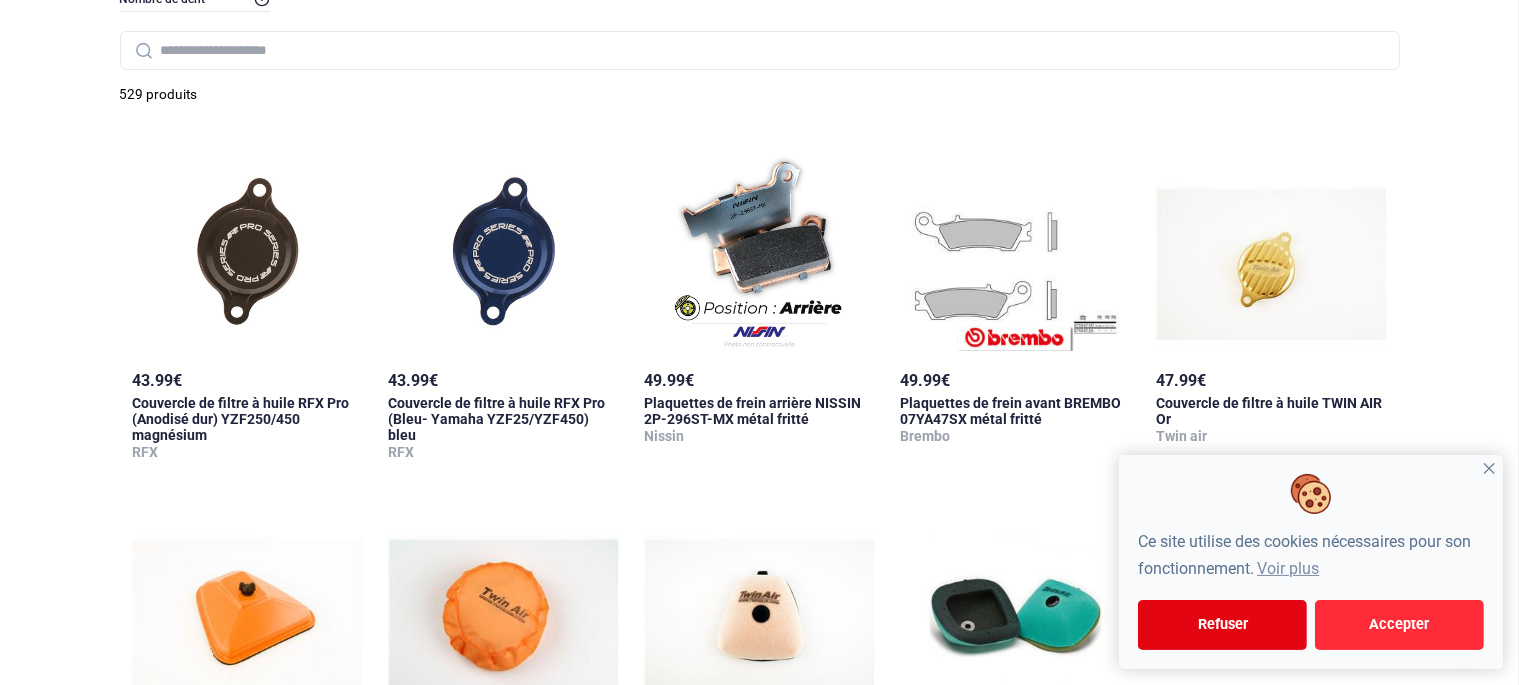 click on "Accepter" at bounding box center [1399, 625] 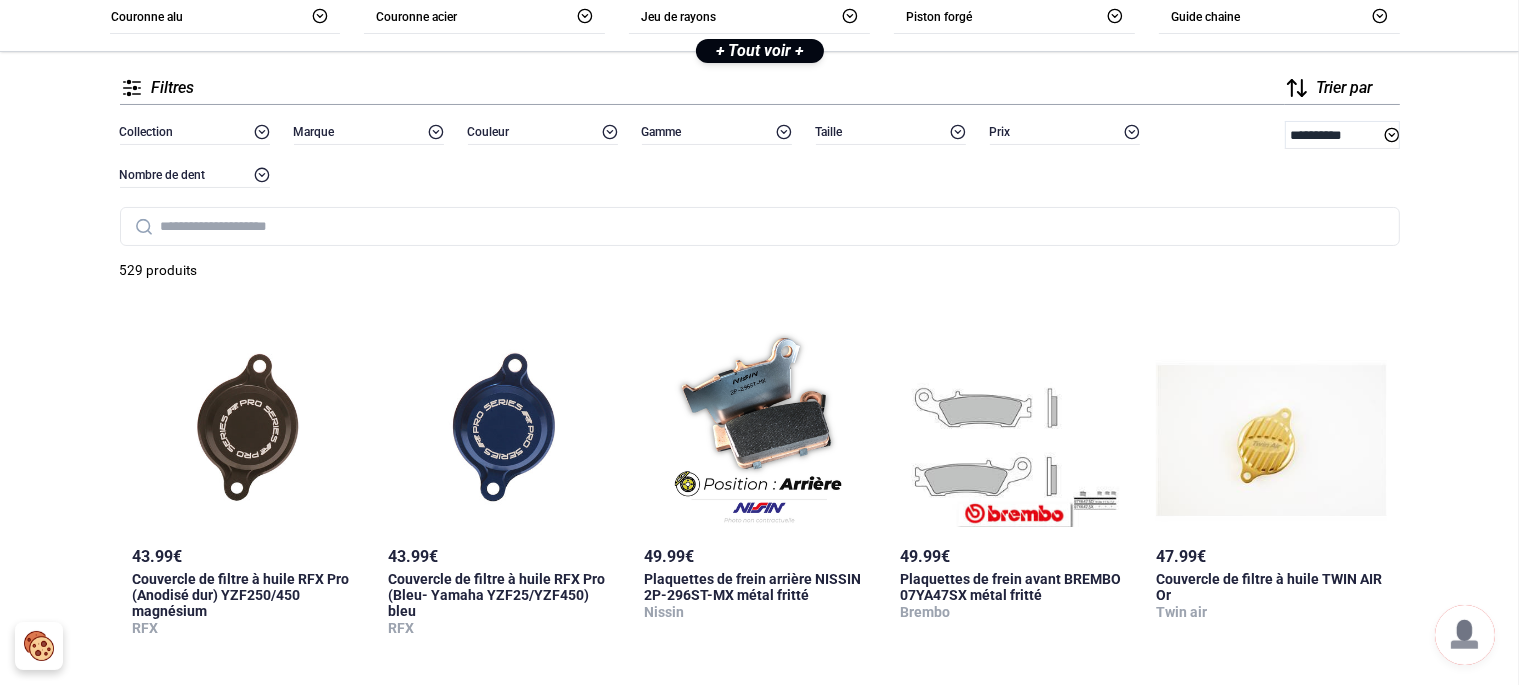 scroll, scrollTop: 0, scrollLeft: 0, axis: both 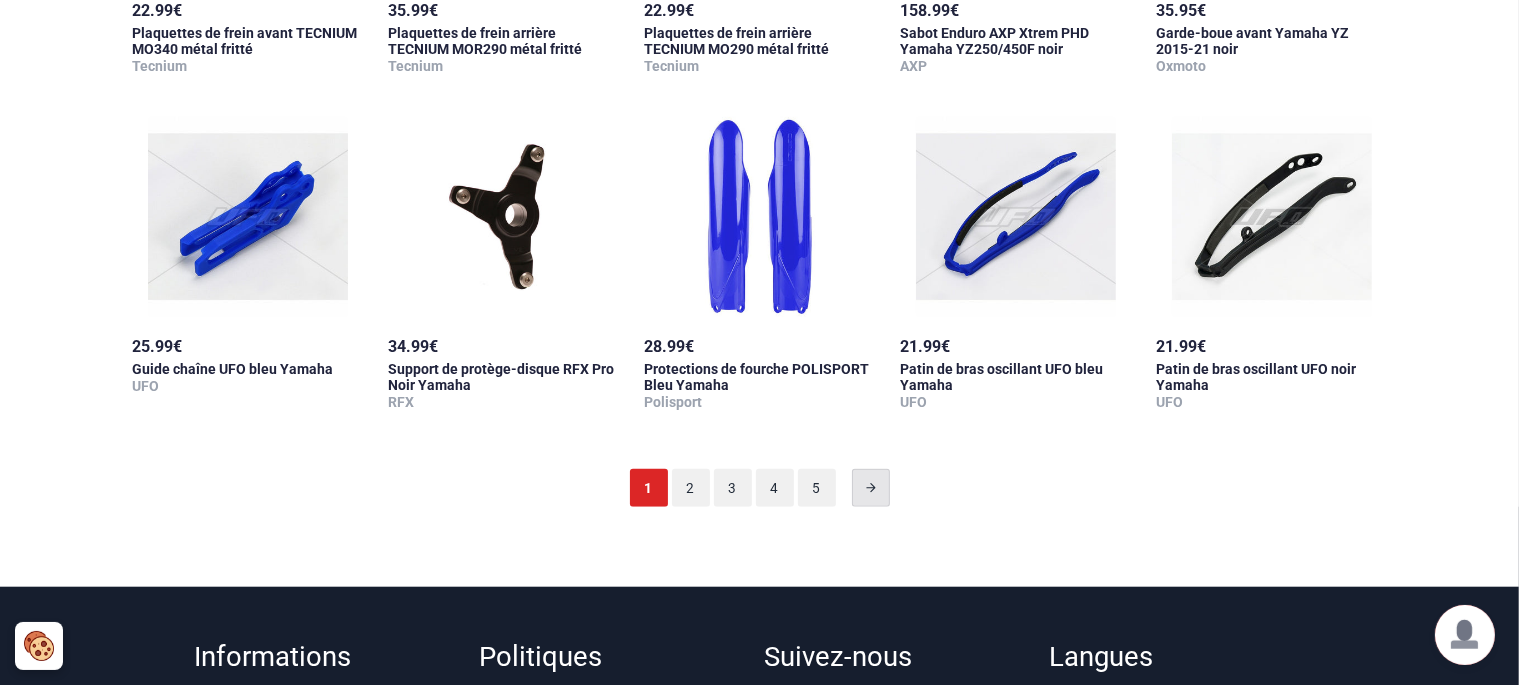 click at bounding box center [871, 488] 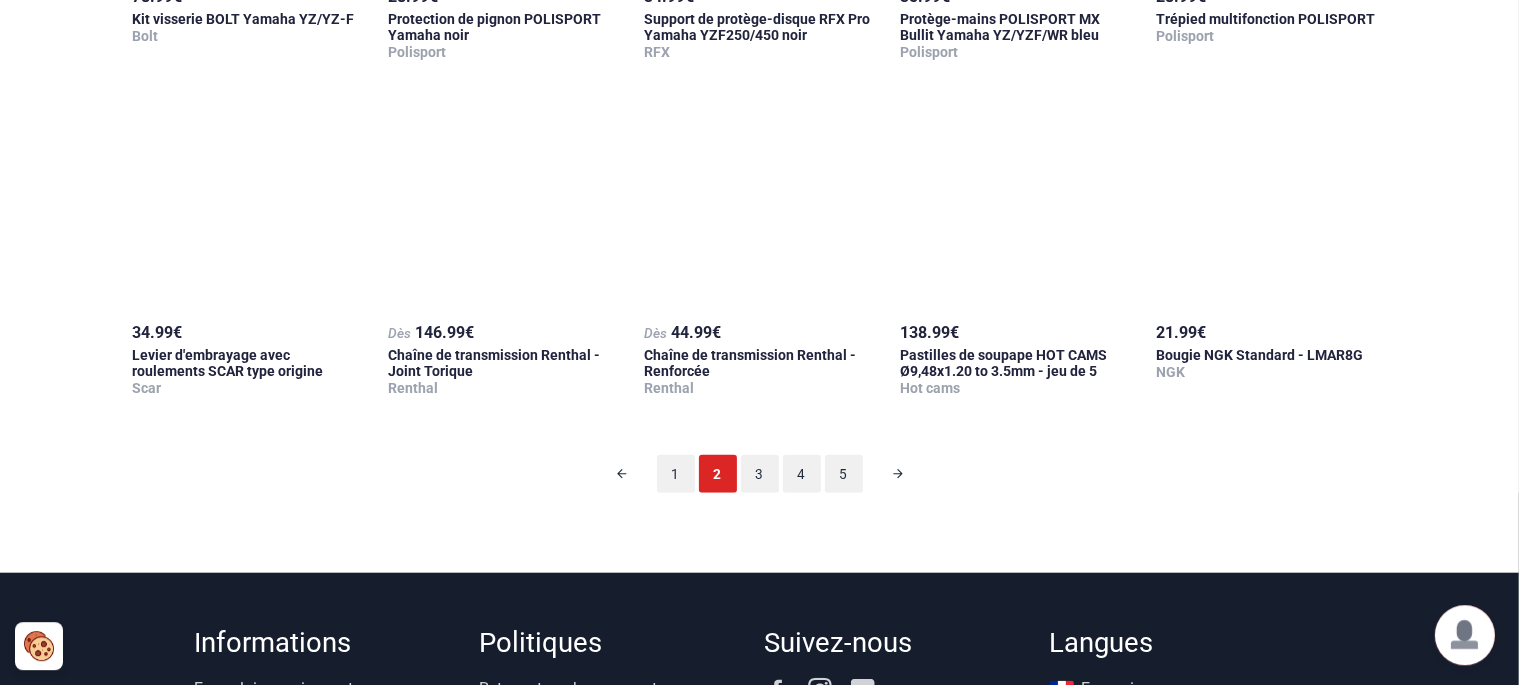 scroll, scrollTop: 1858, scrollLeft: 0, axis: vertical 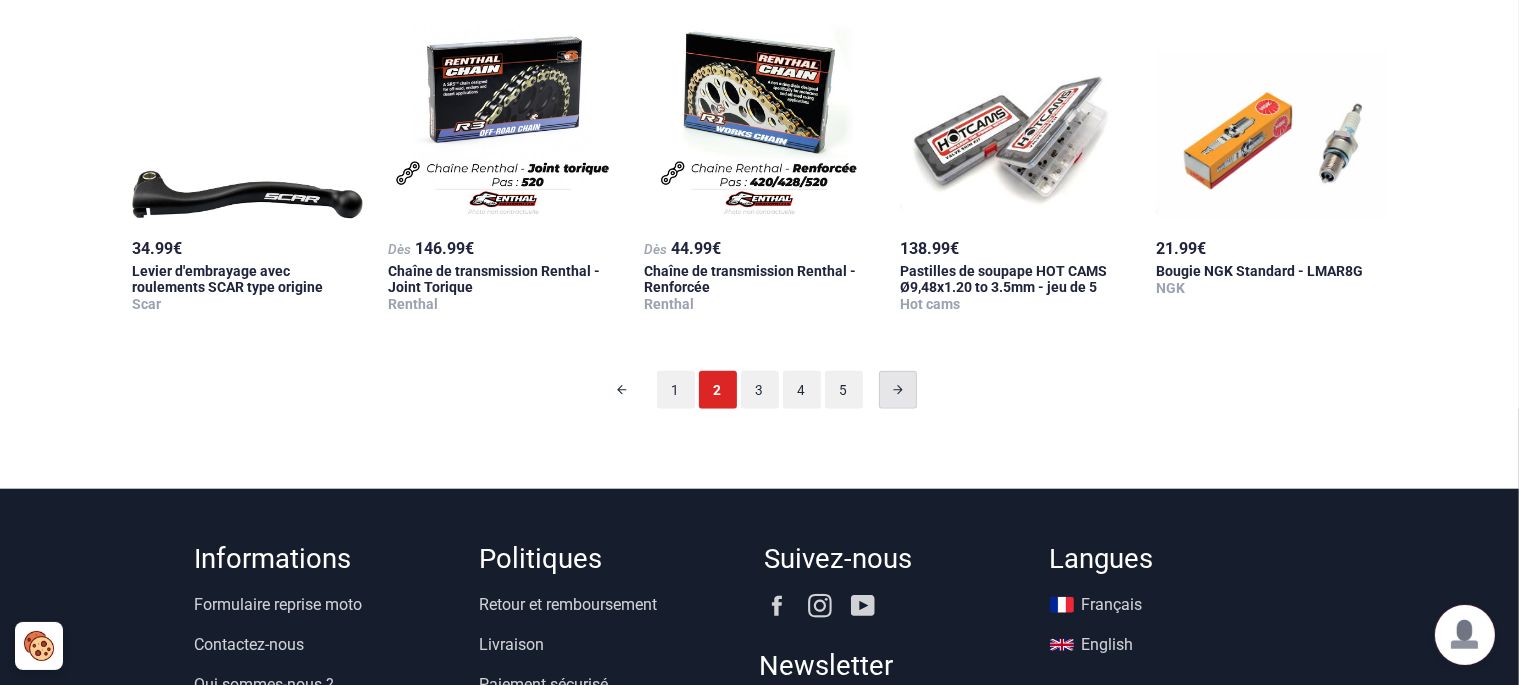 click at bounding box center (898, 390) 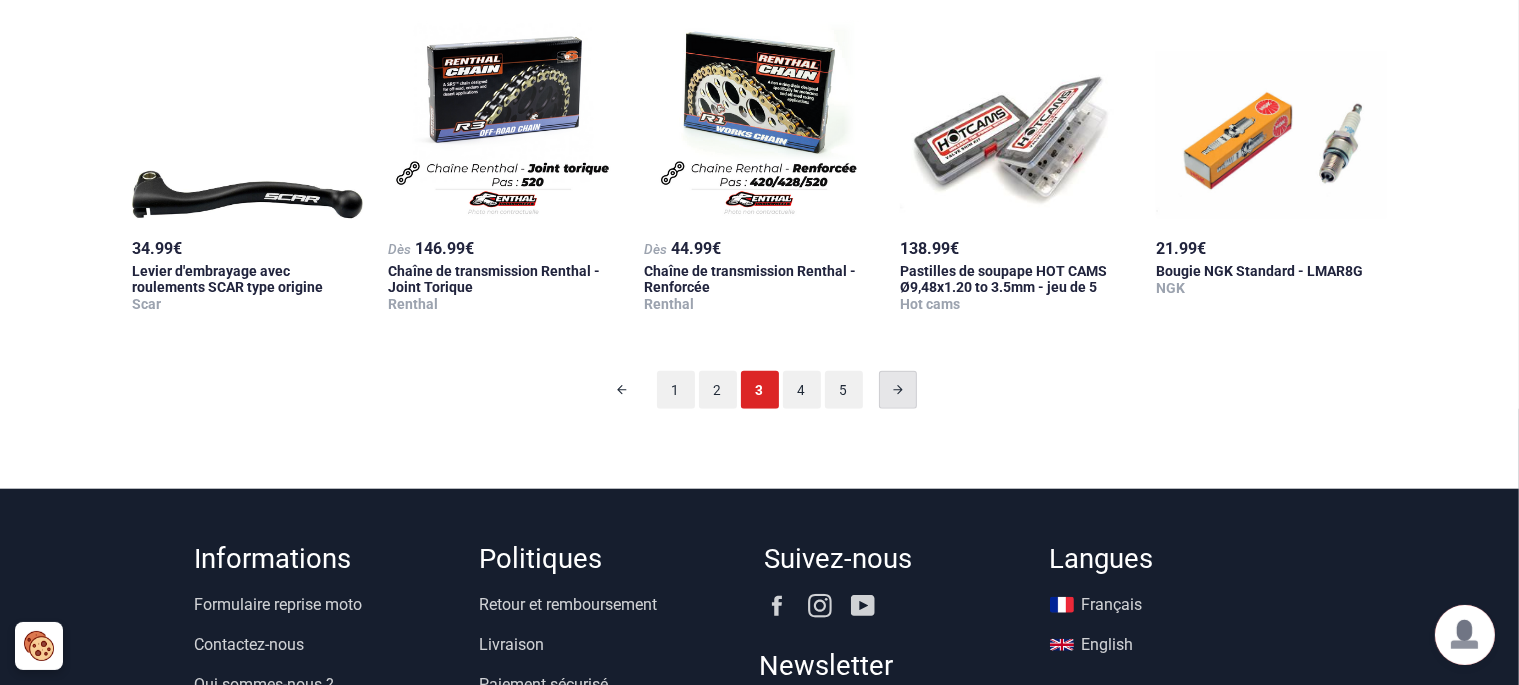 scroll, scrollTop: 98, scrollLeft: 0, axis: vertical 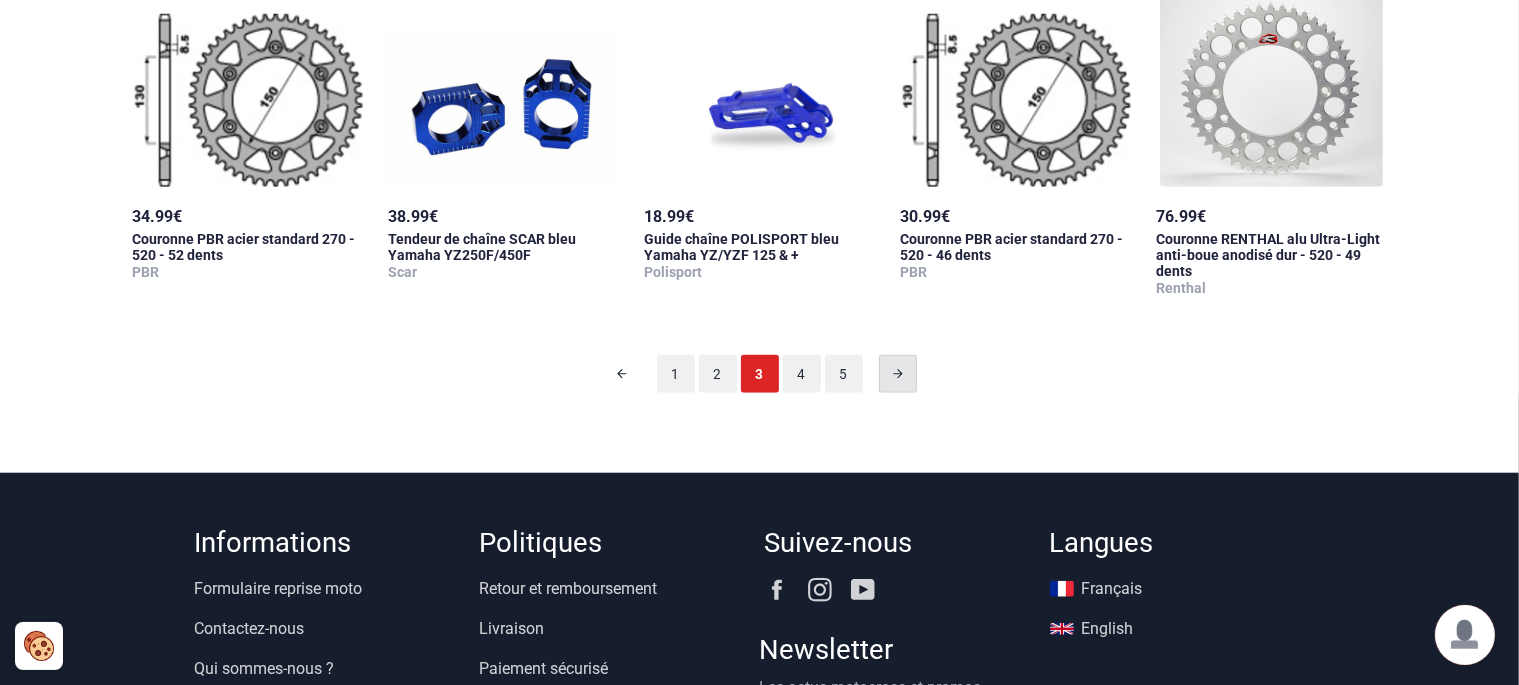 click 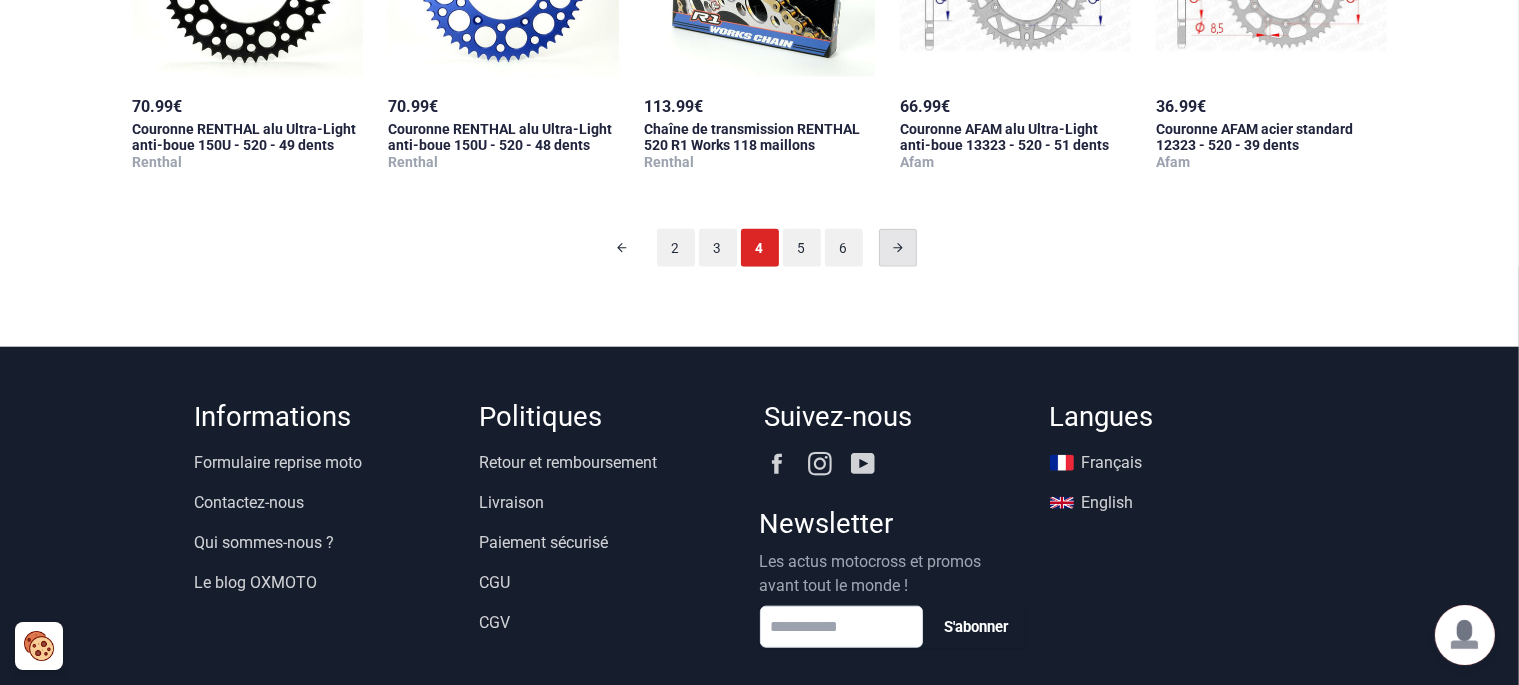 scroll, scrollTop: 2034, scrollLeft: 0, axis: vertical 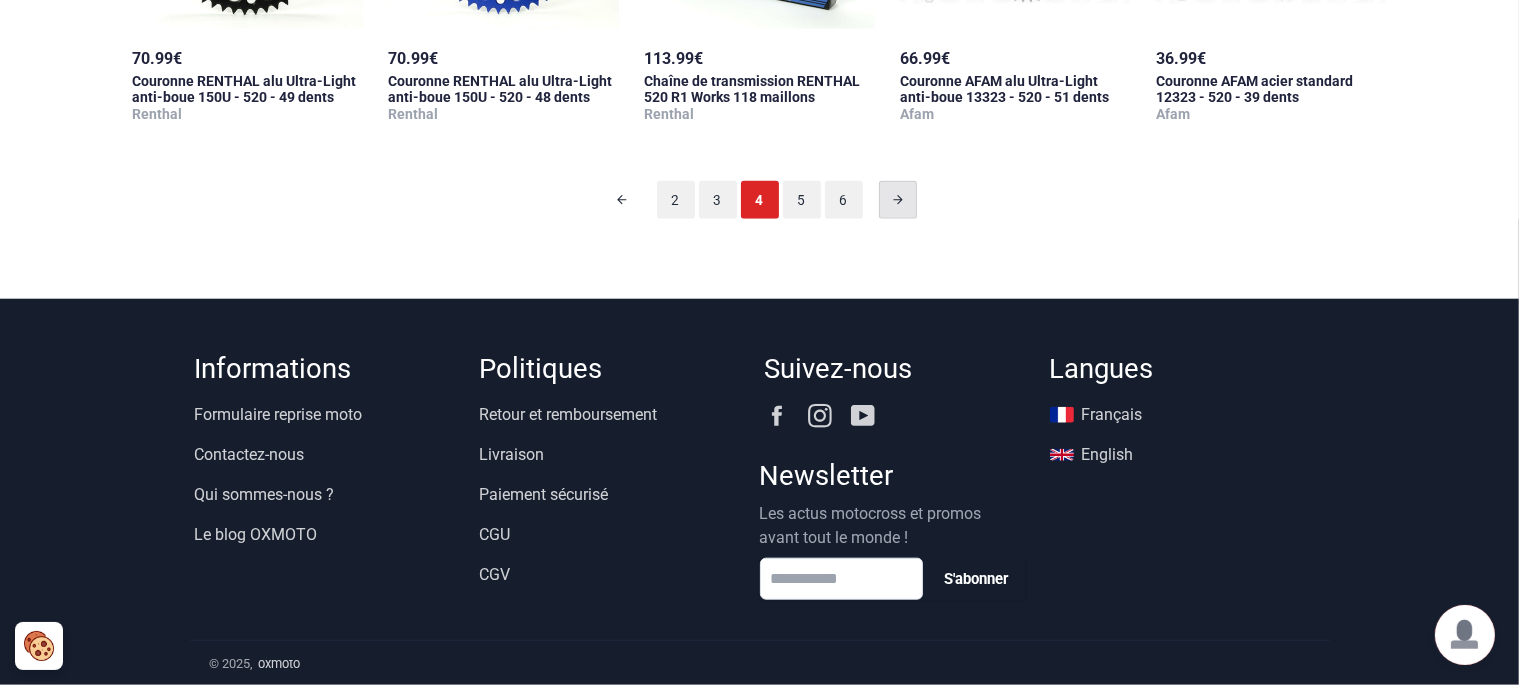click at bounding box center [898, 200] 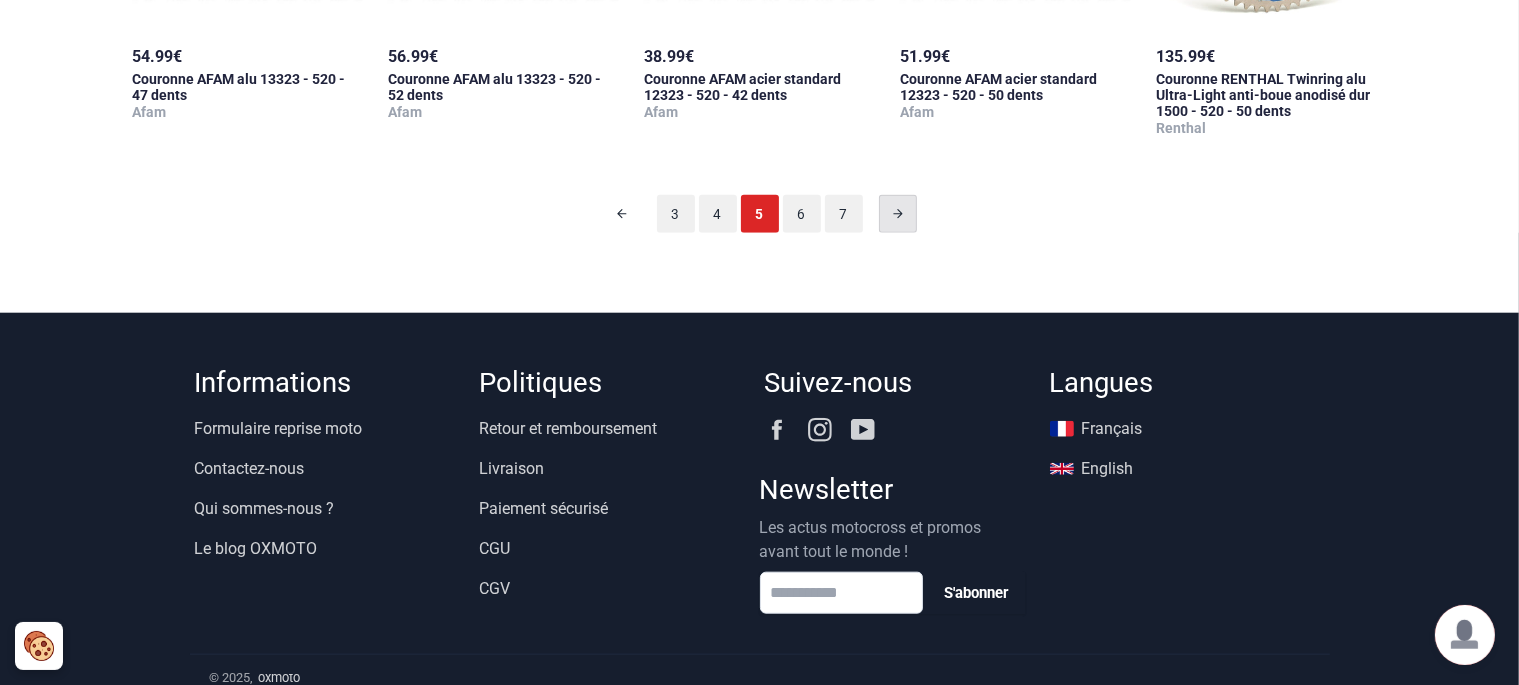 click at bounding box center (898, 214) 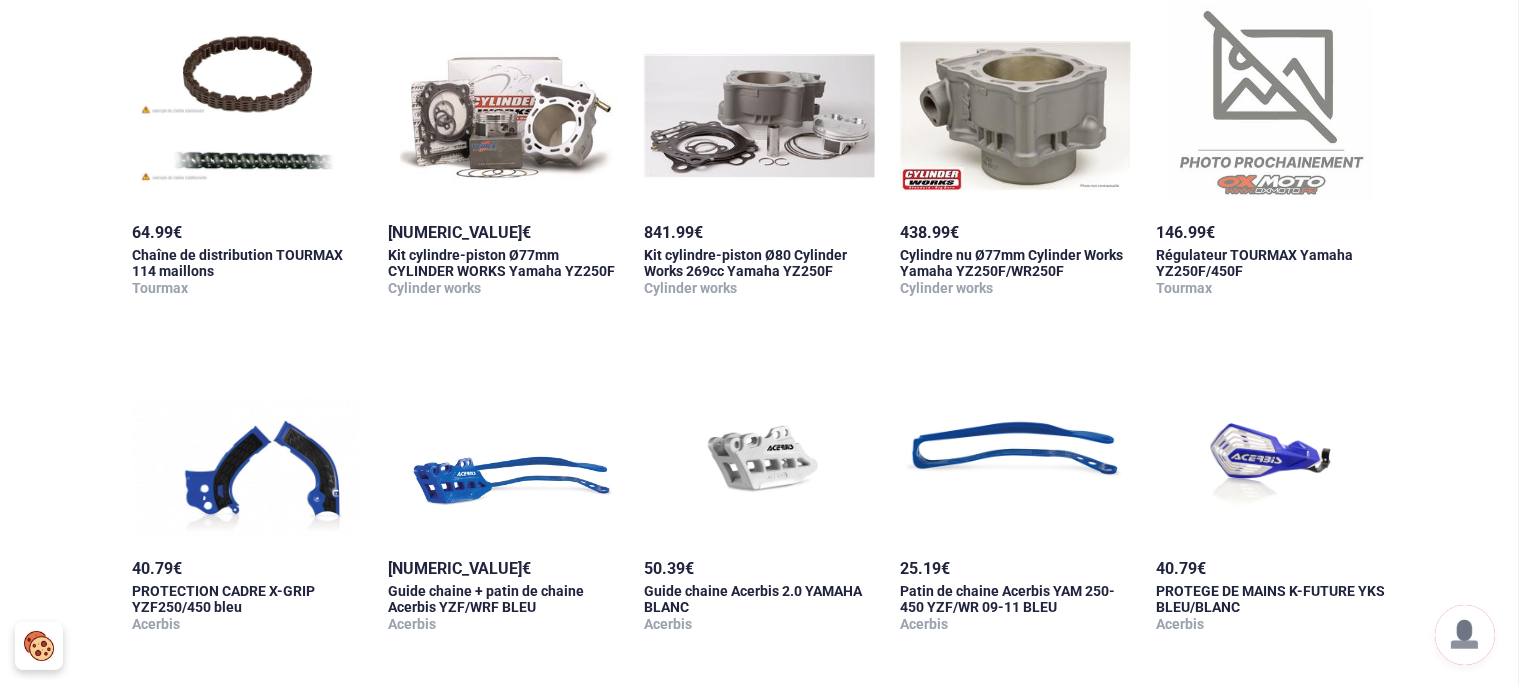 scroll, scrollTop: 2034, scrollLeft: 0, axis: vertical 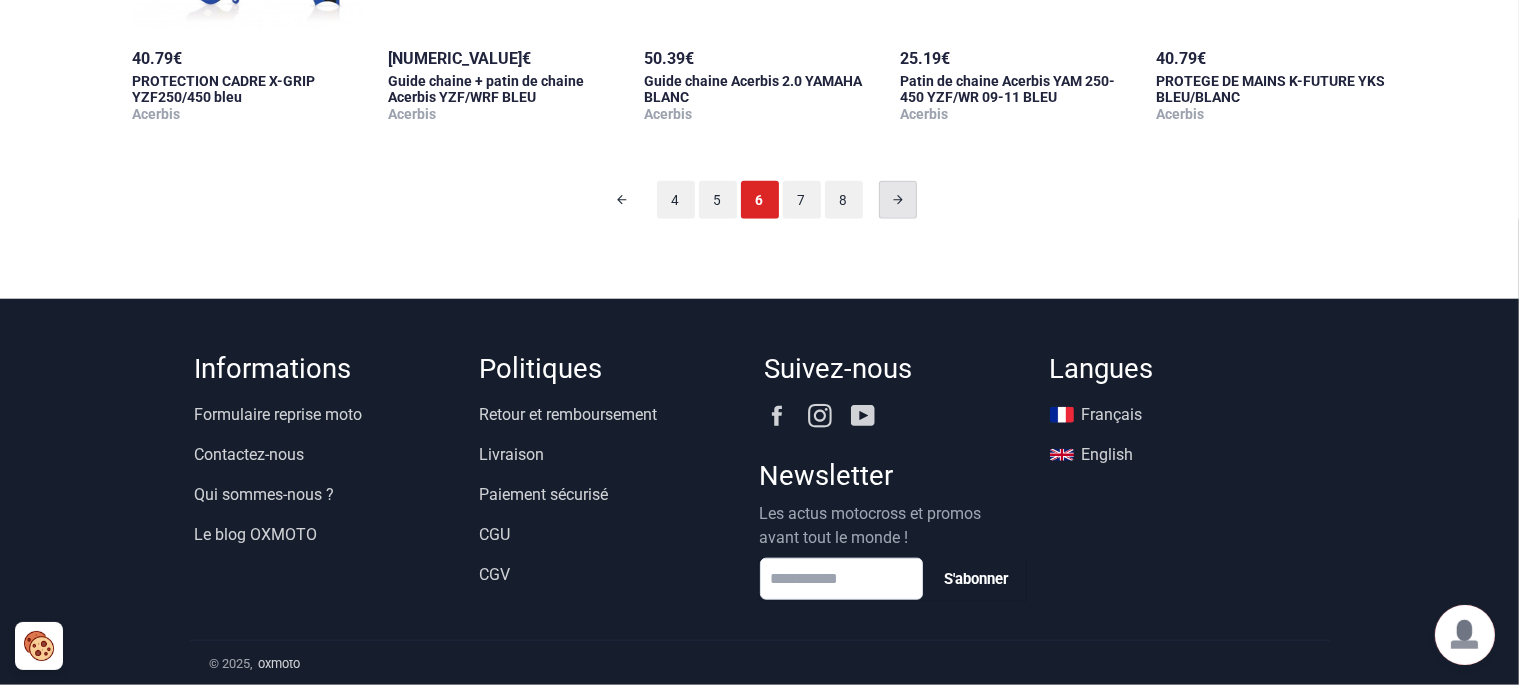 click at bounding box center [898, 200] 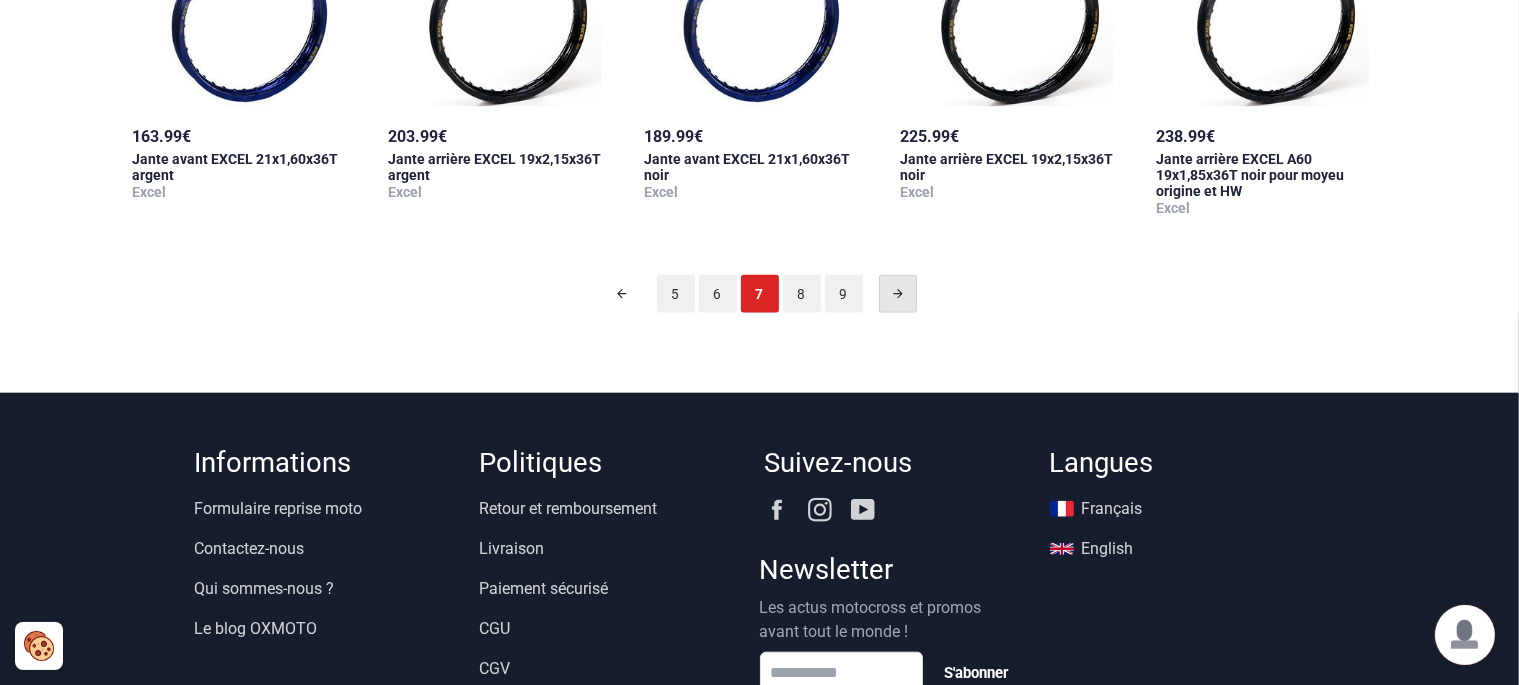 click at bounding box center (898, 294) 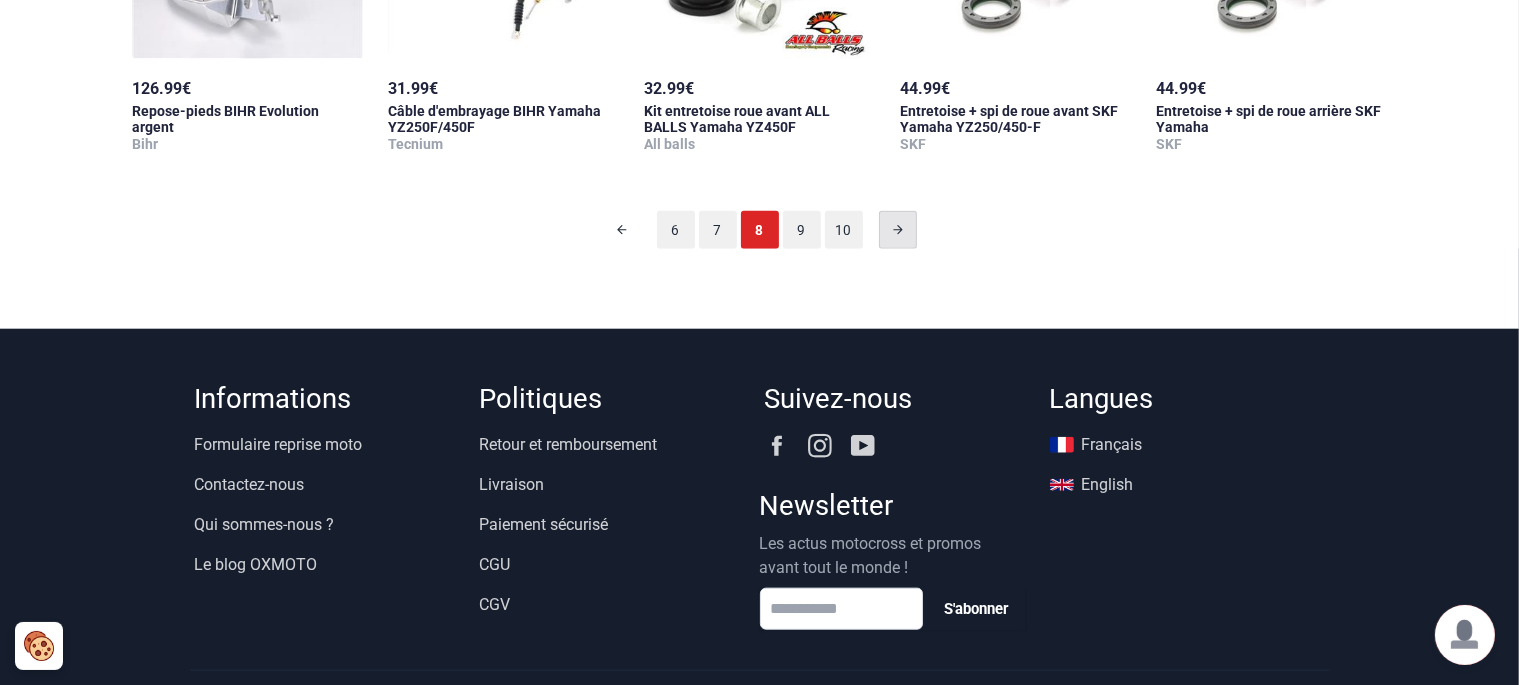 click at bounding box center [898, 230] 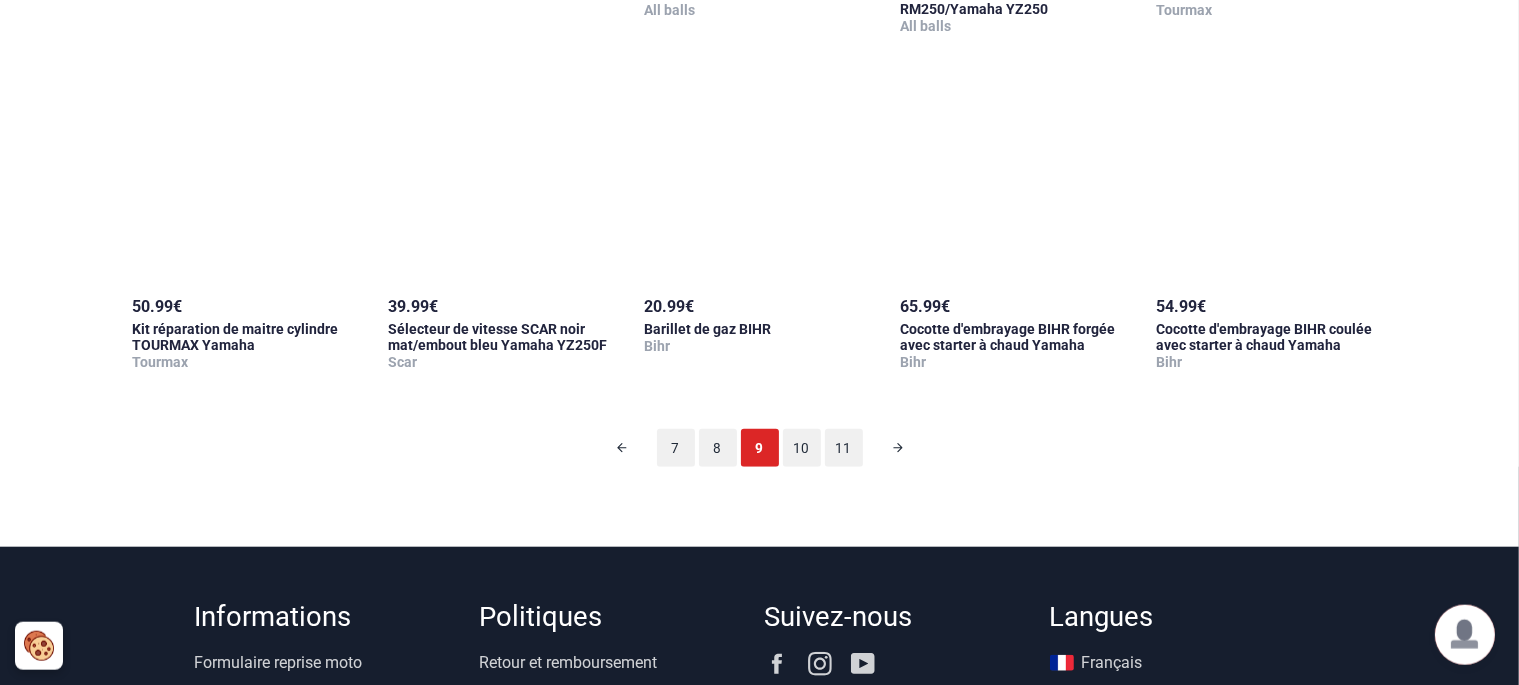 scroll, scrollTop: 1858, scrollLeft: 0, axis: vertical 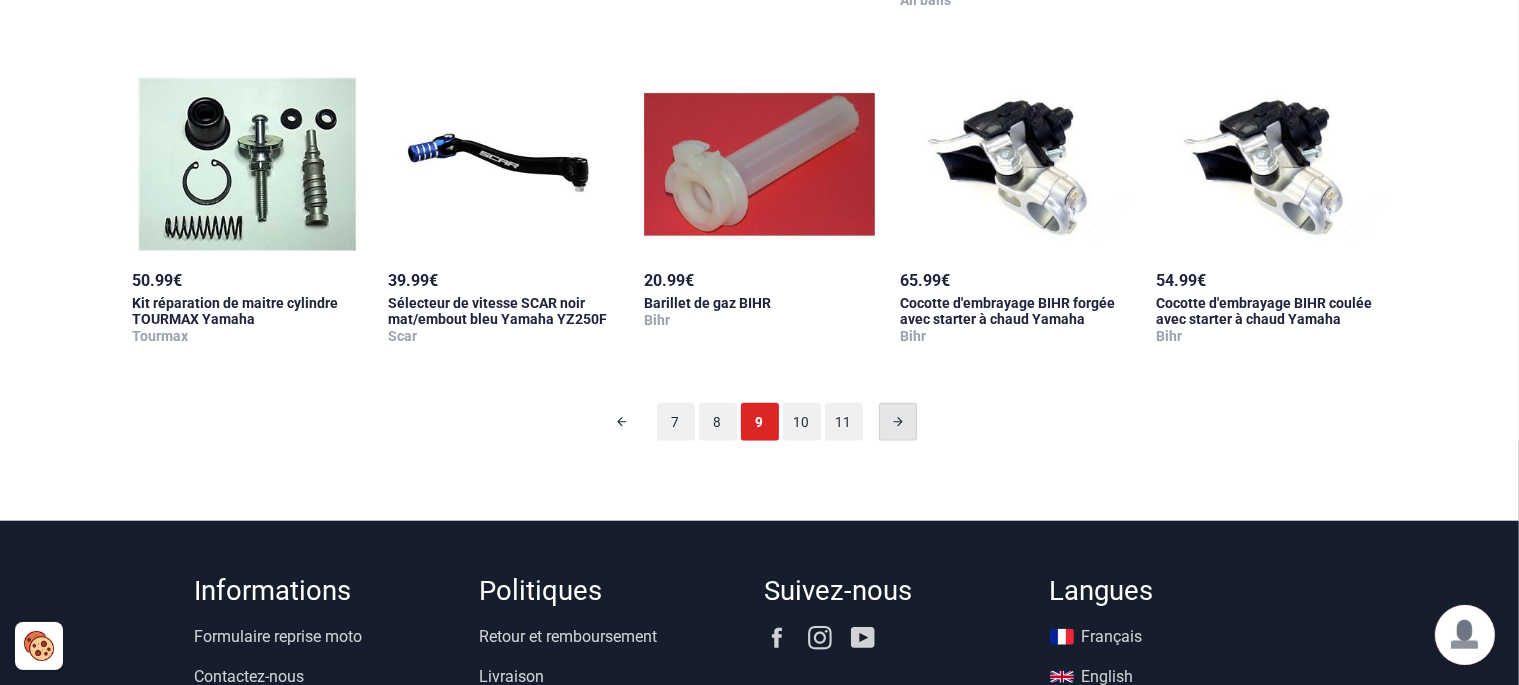 click at bounding box center (898, 422) 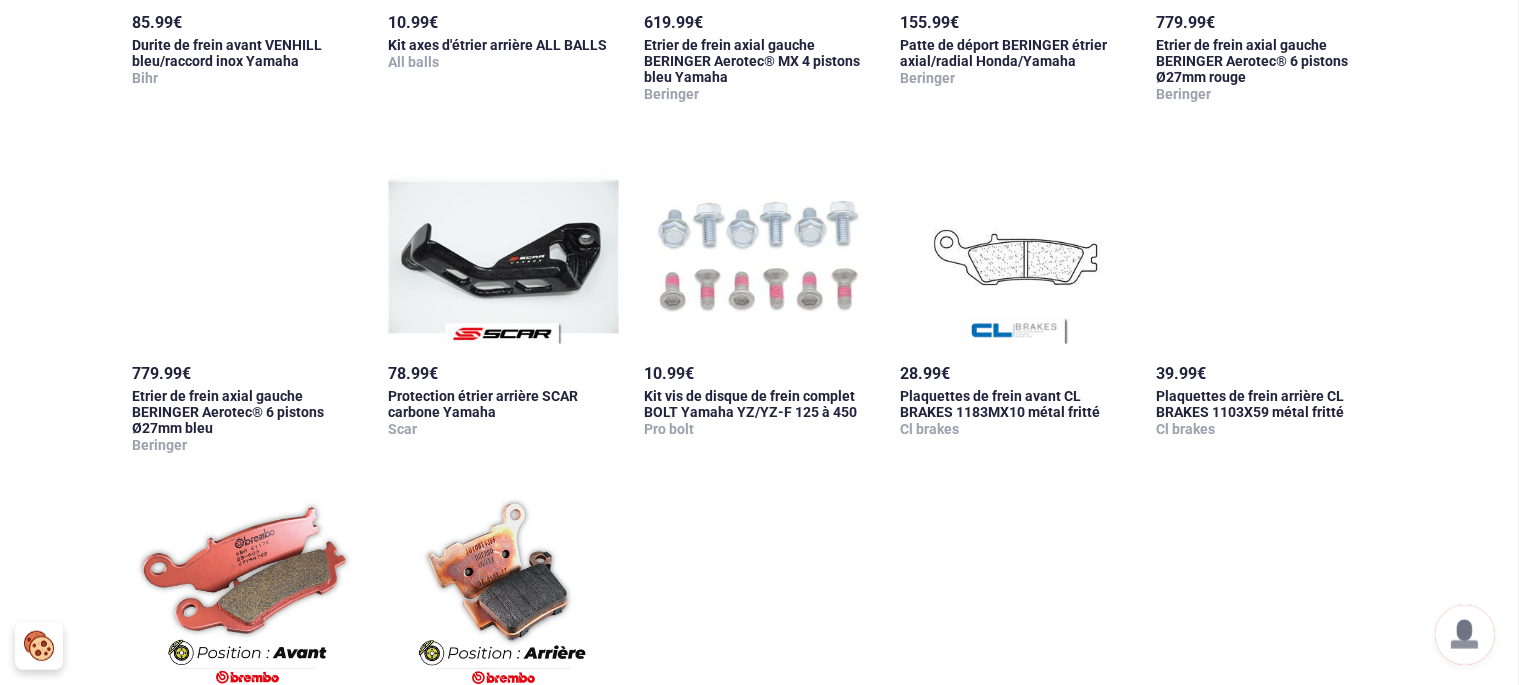scroll, scrollTop: 1682, scrollLeft: 0, axis: vertical 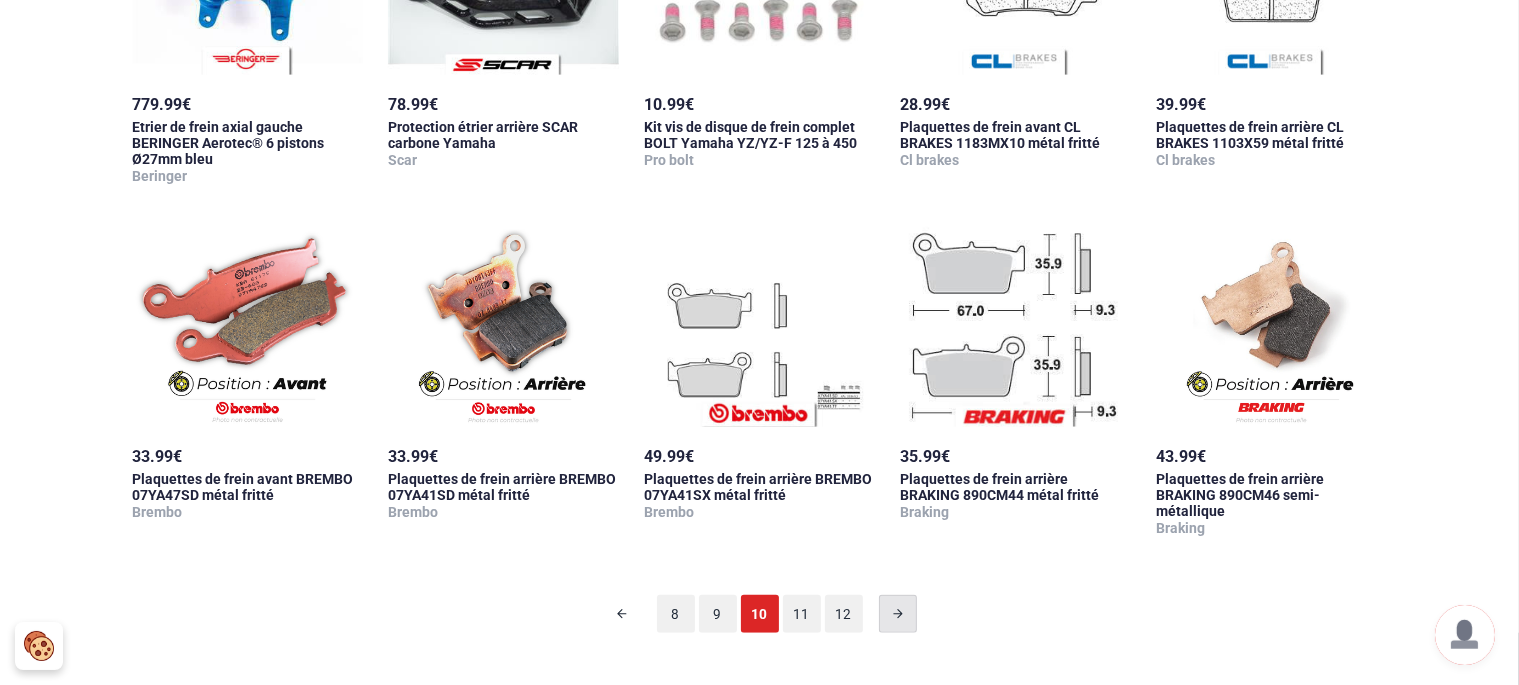 click at bounding box center (898, 614) 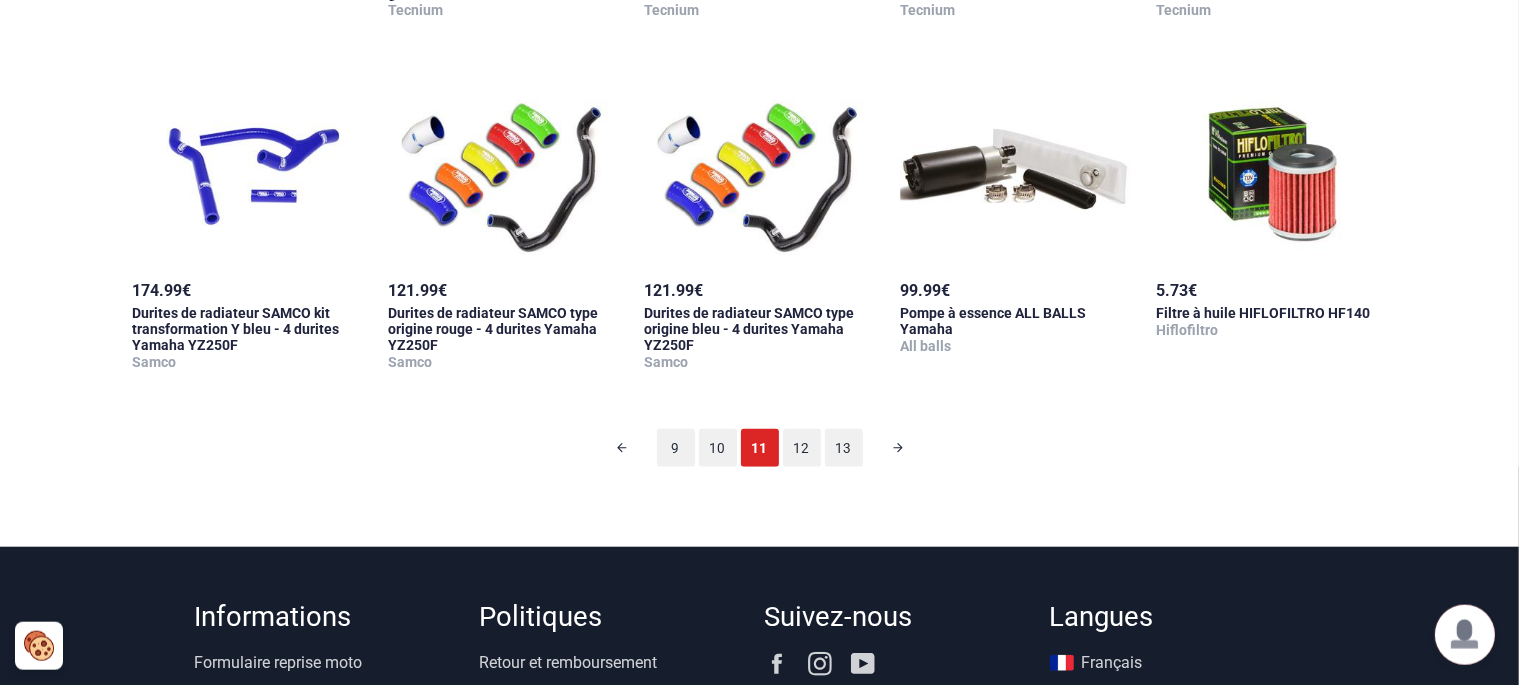 scroll, scrollTop: 1854, scrollLeft: 0, axis: vertical 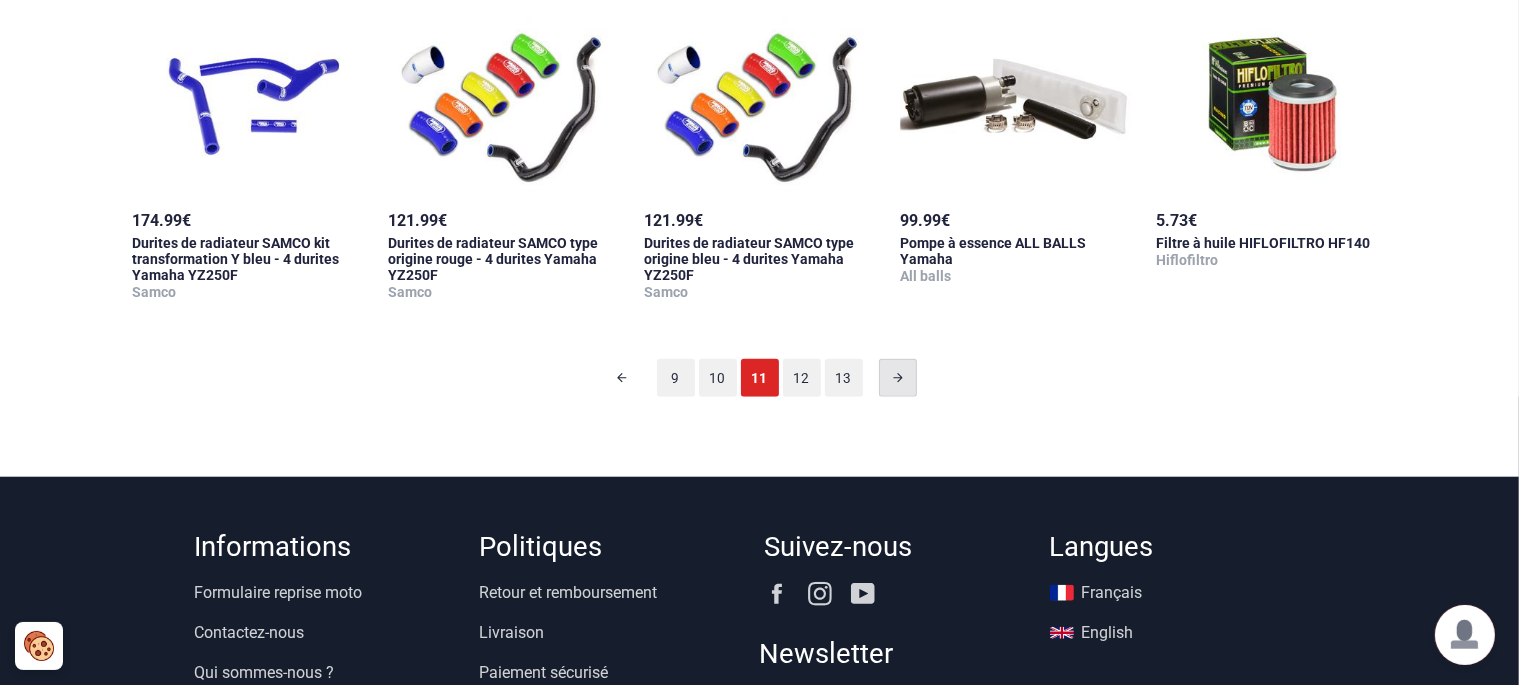 click at bounding box center (898, 378) 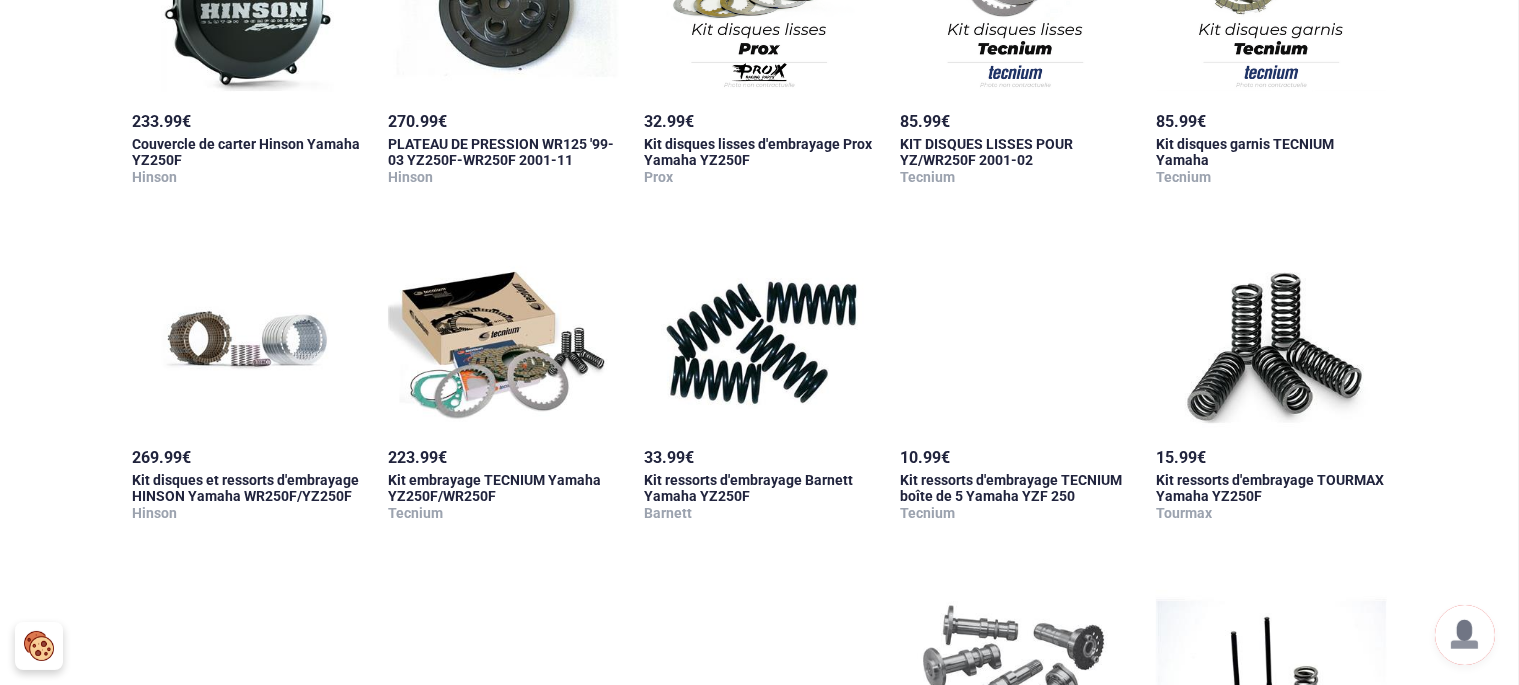 scroll, scrollTop: 1682, scrollLeft: 0, axis: vertical 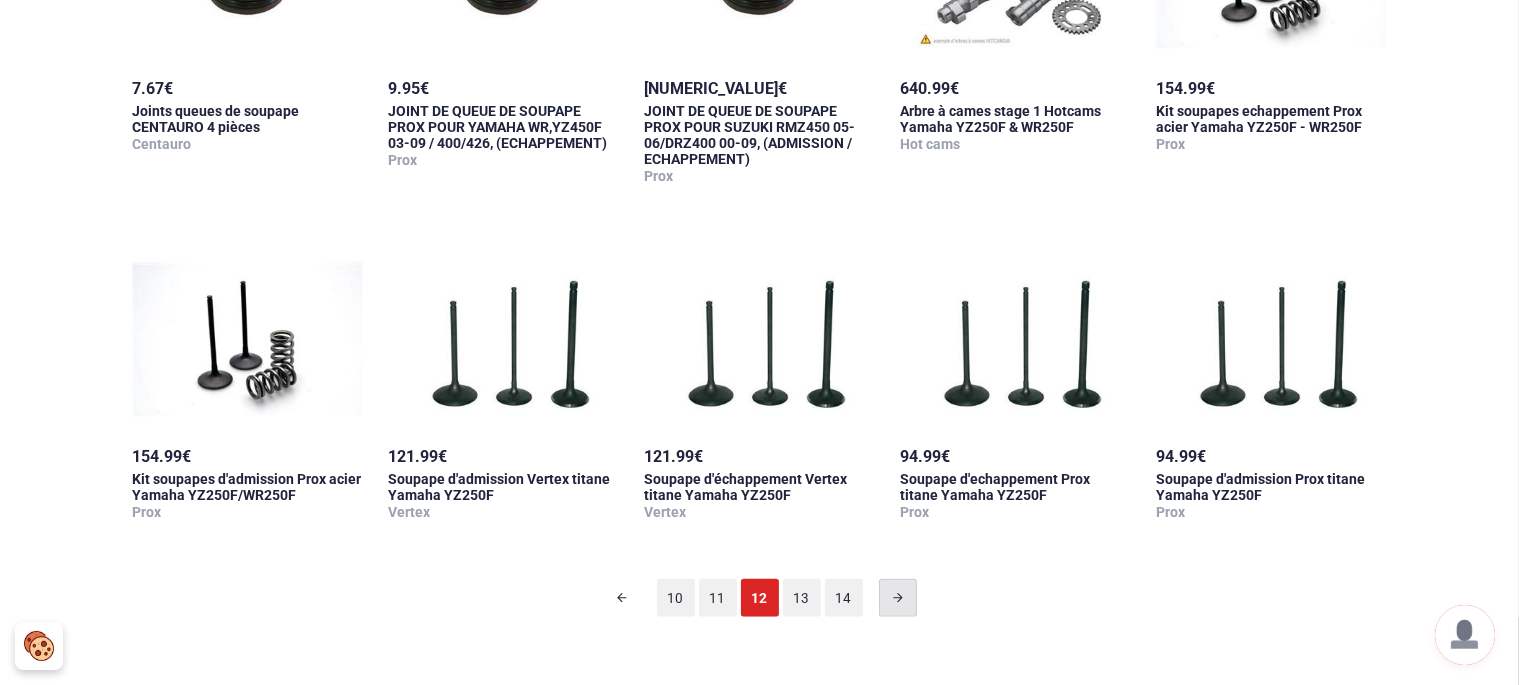 click at bounding box center [898, 598] 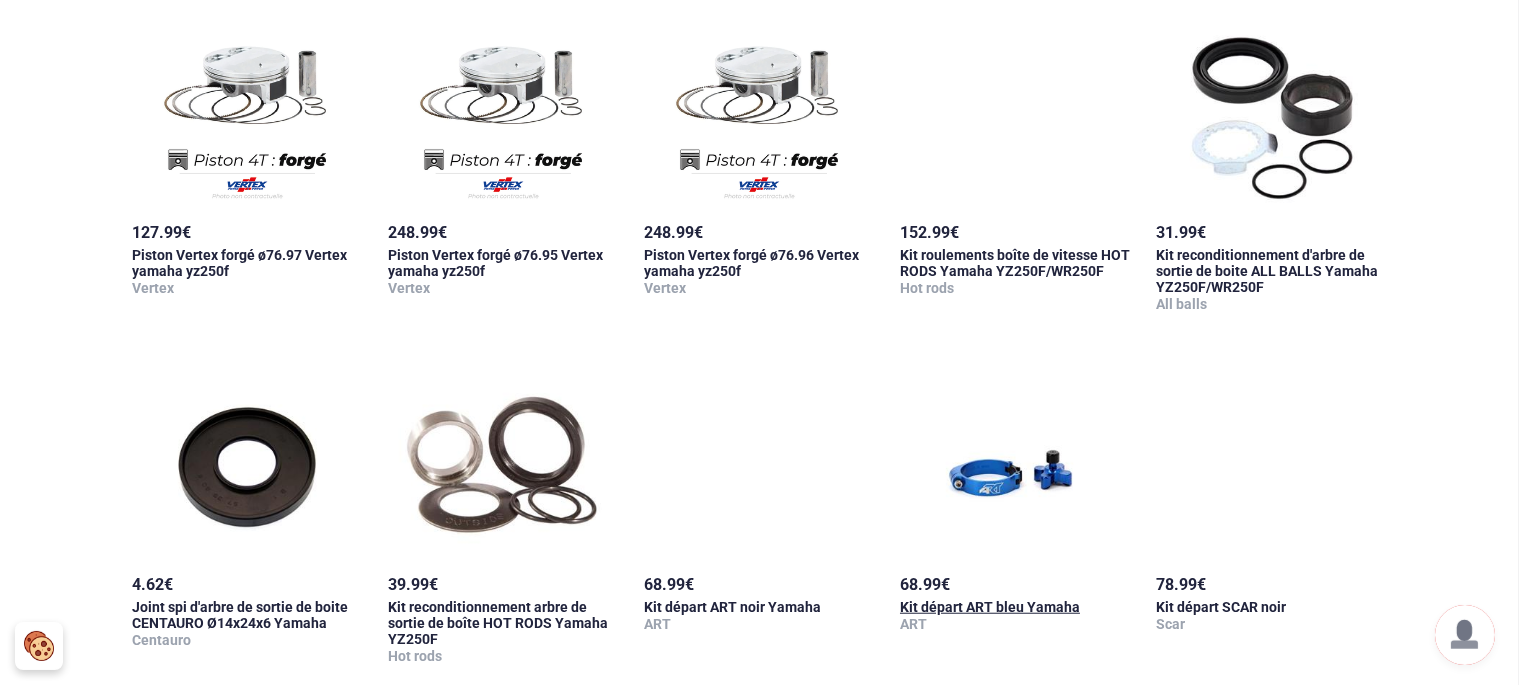 scroll, scrollTop: 2034, scrollLeft: 0, axis: vertical 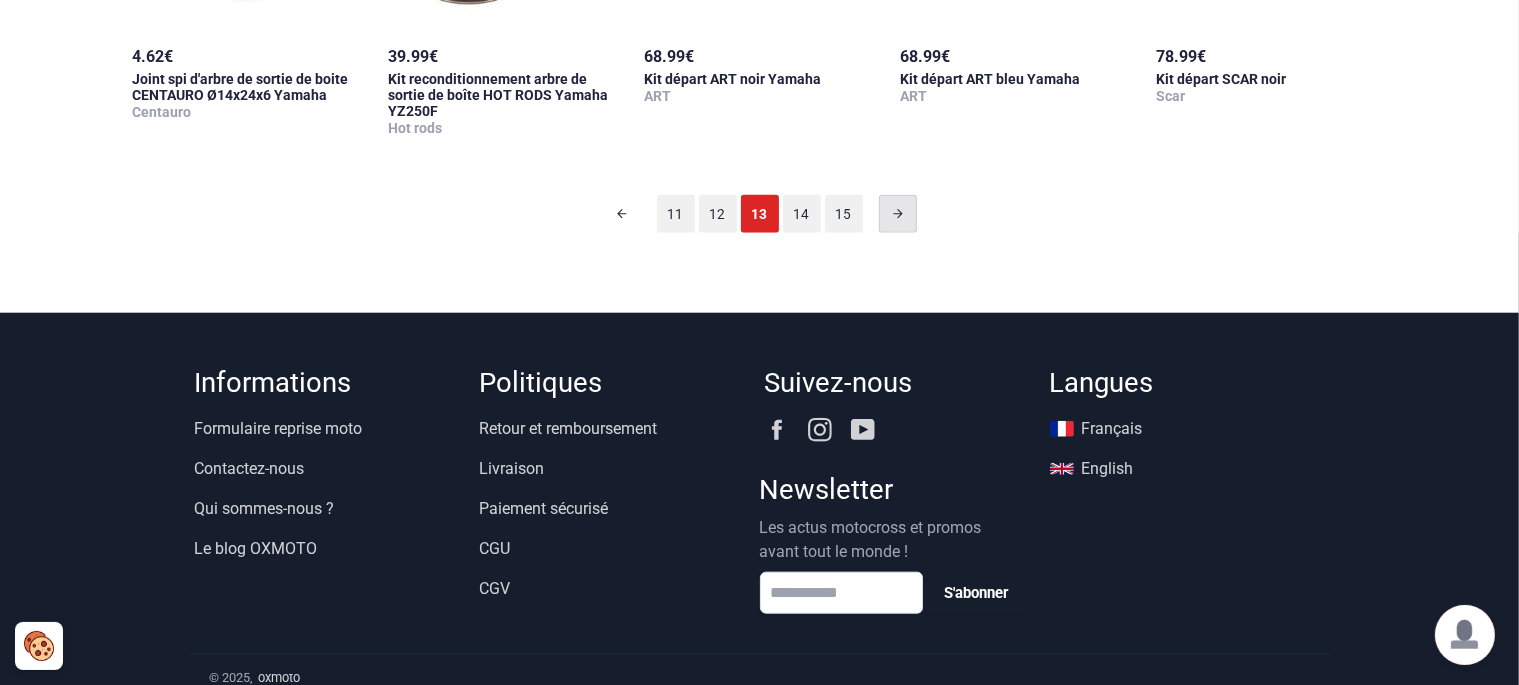 click at bounding box center [898, 214] 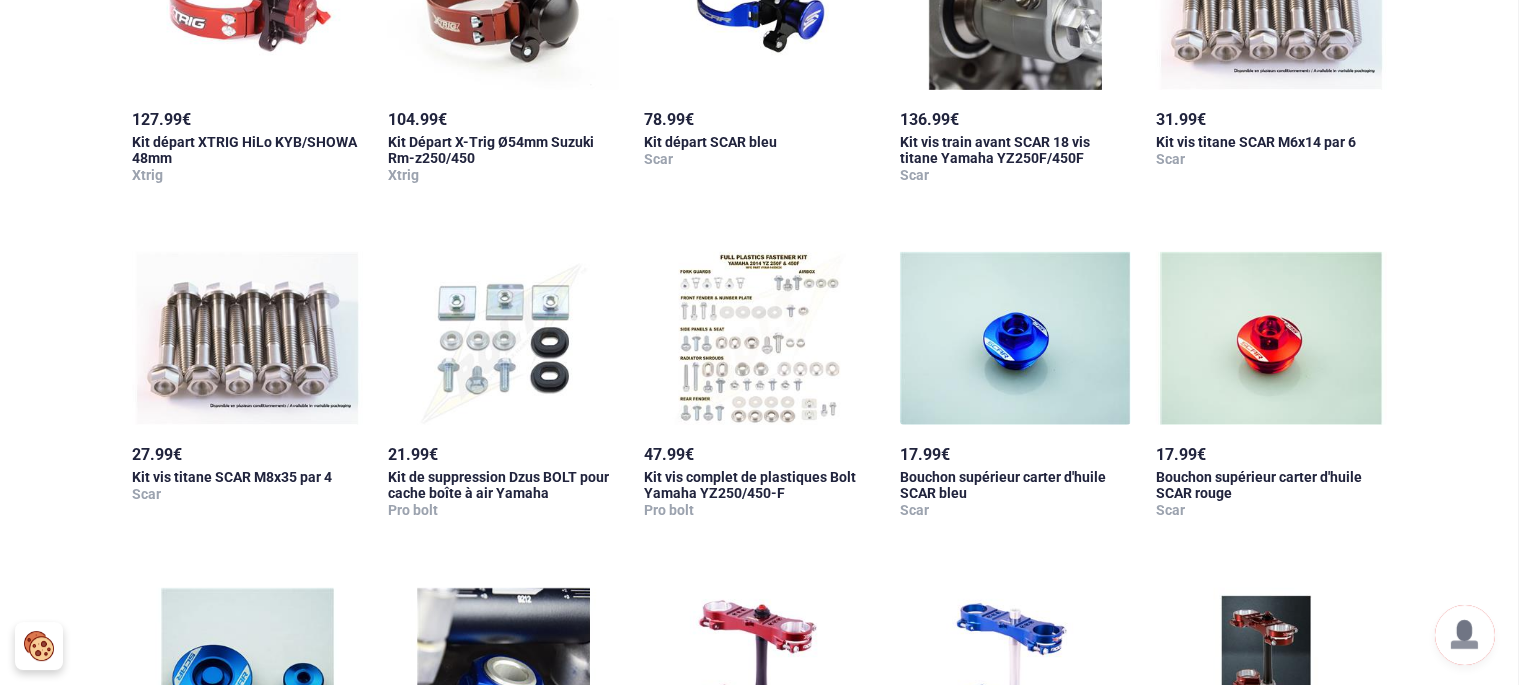 scroll, scrollTop: 802, scrollLeft: 0, axis: vertical 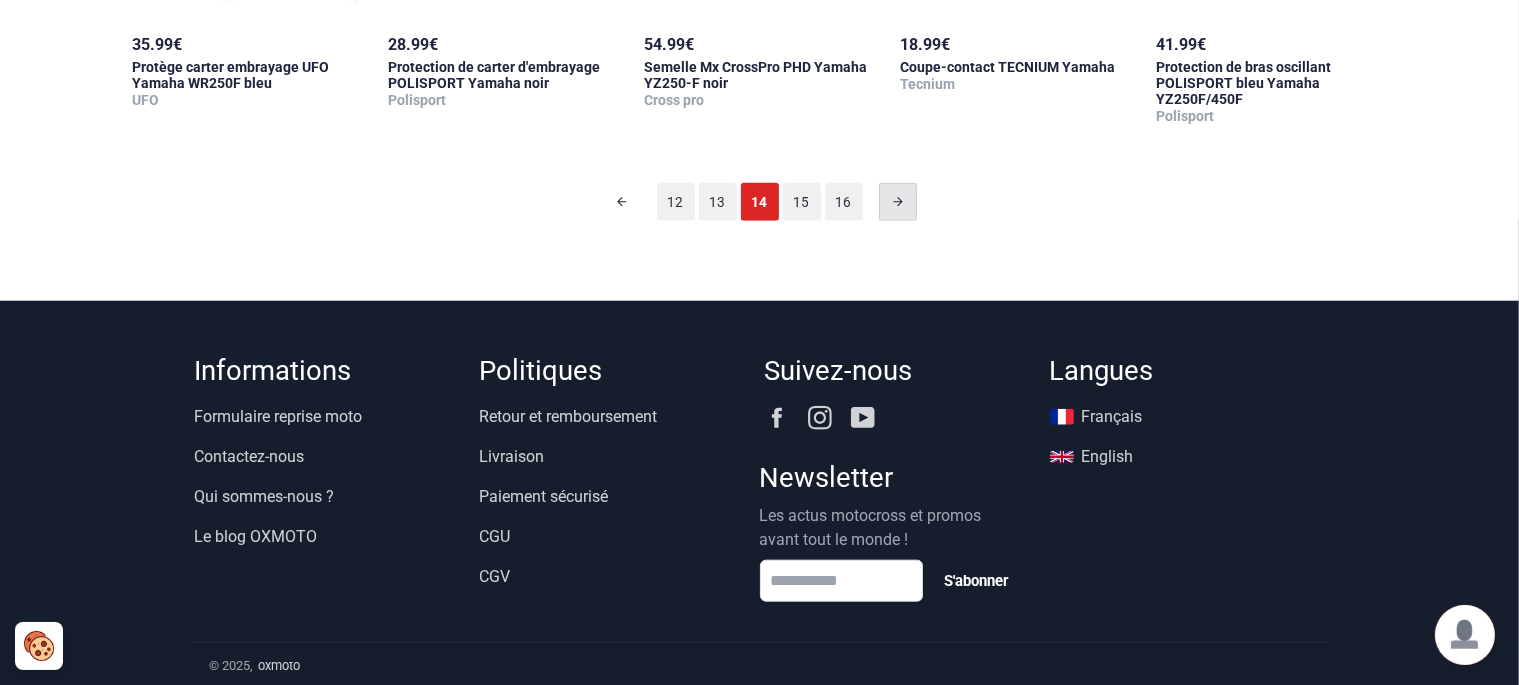 click at bounding box center [898, 202] 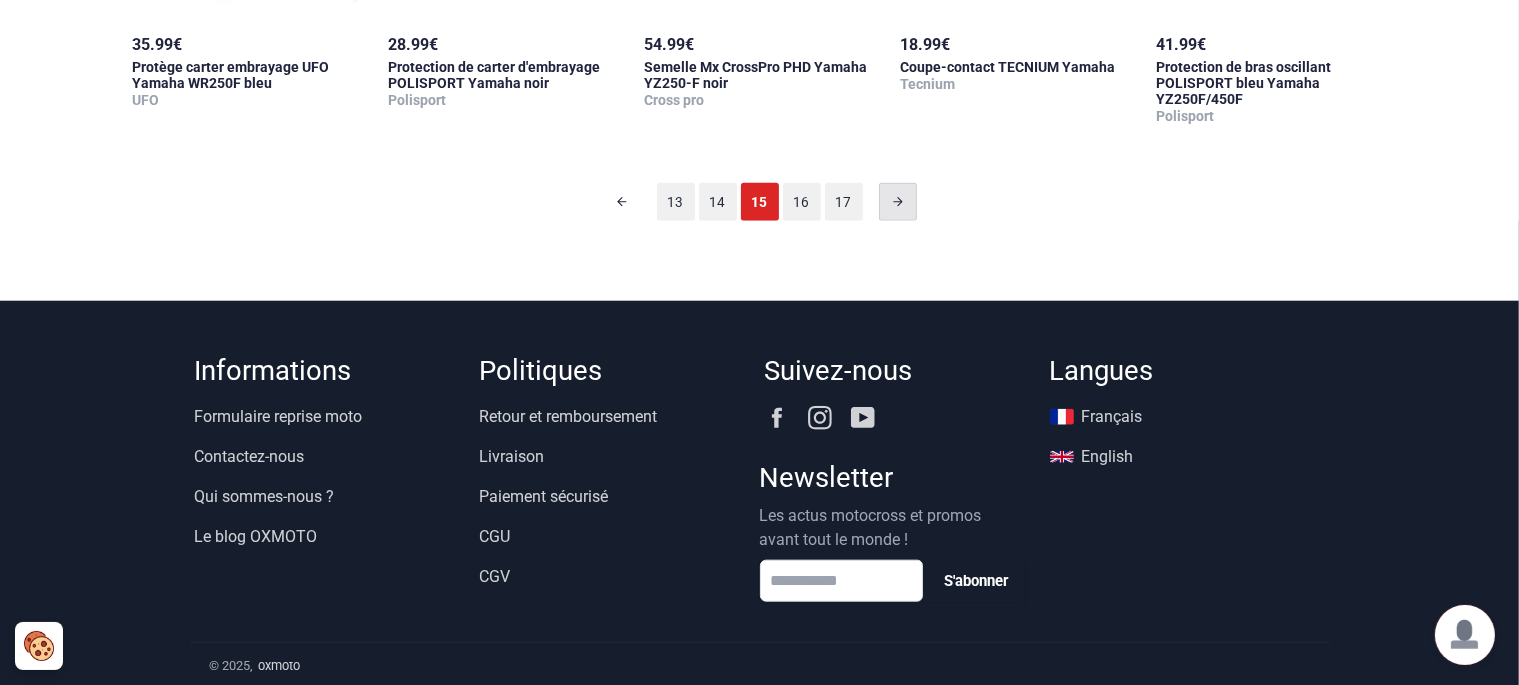 scroll, scrollTop: 98, scrollLeft: 0, axis: vertical 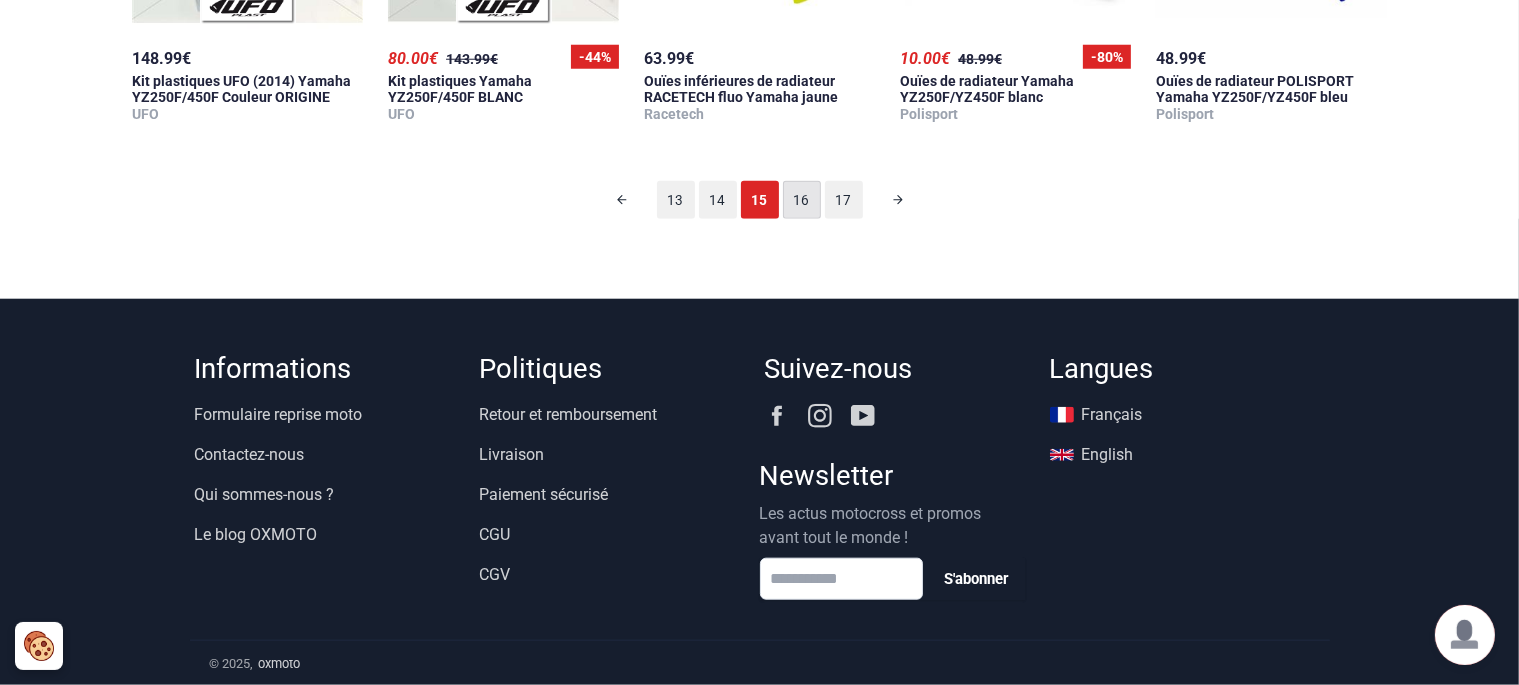 click on "16" at bounding box center (802, 200) 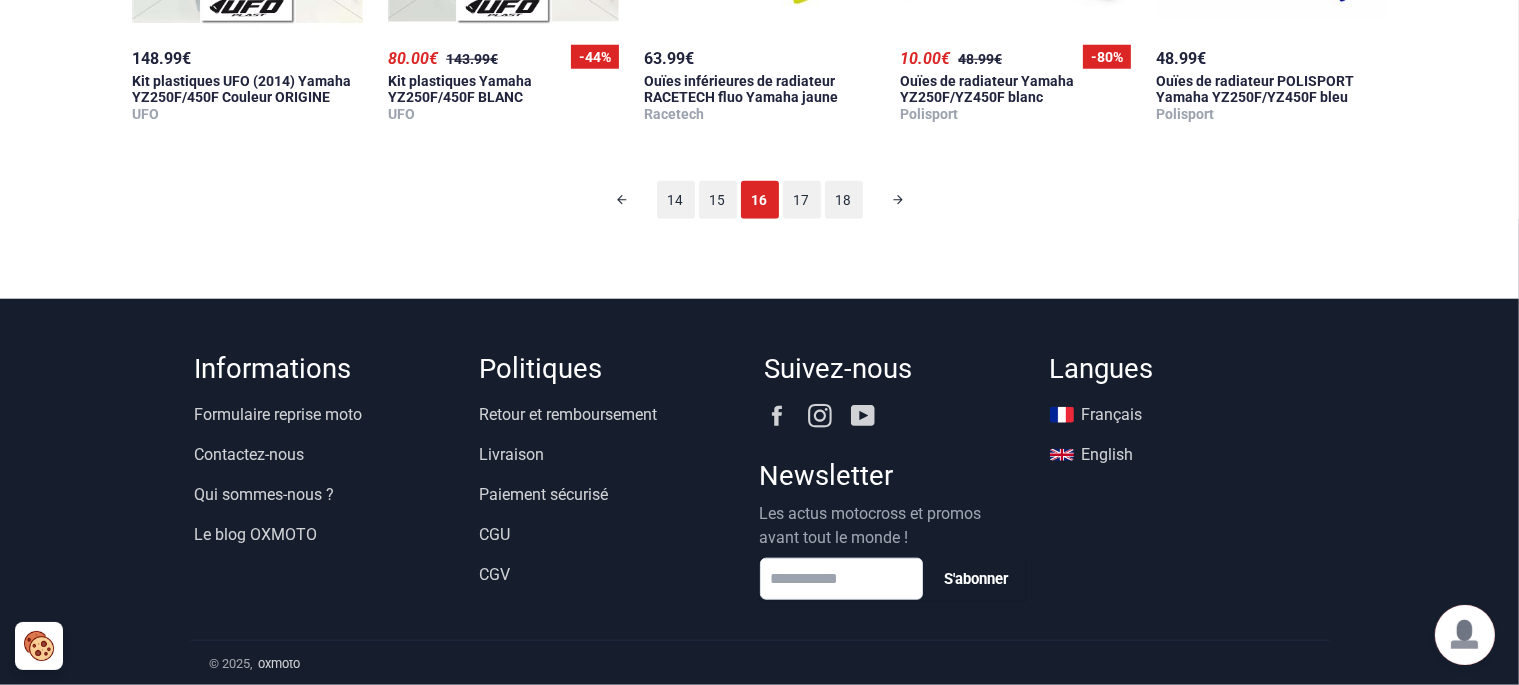 scroll, scrollTop: 98, scrollLeft: 0, axis: vertical 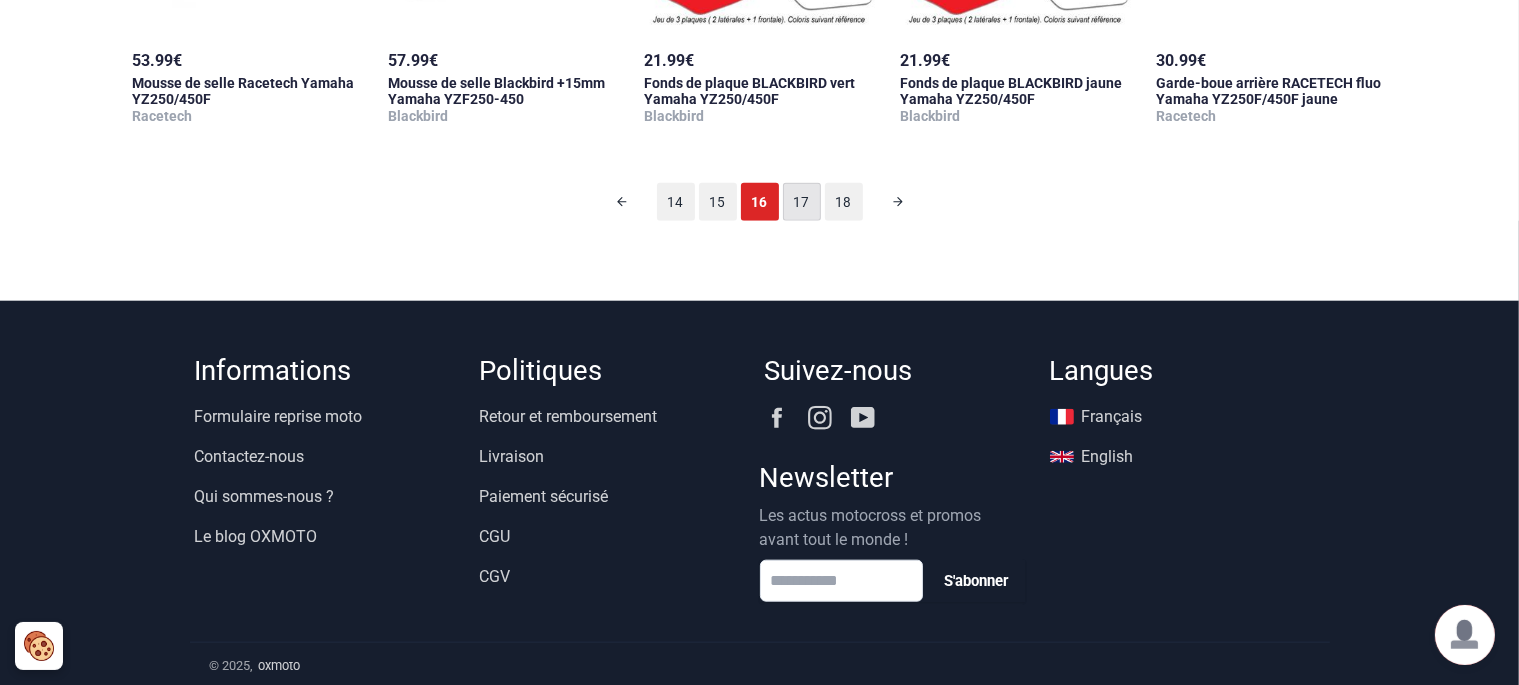 click on "17" at bounding box center [802, 202] 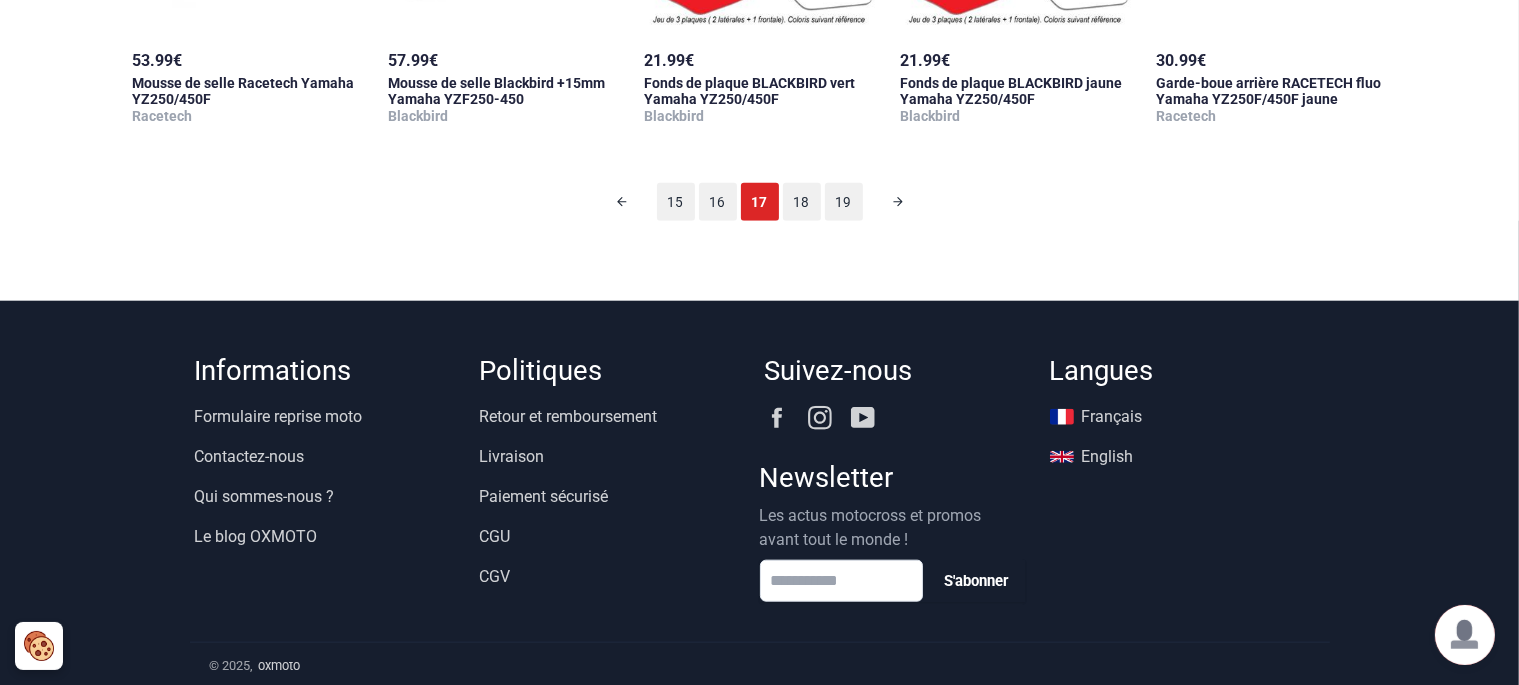scroll, scrollTop: 98, scrollLeft: 0, axis: vertical 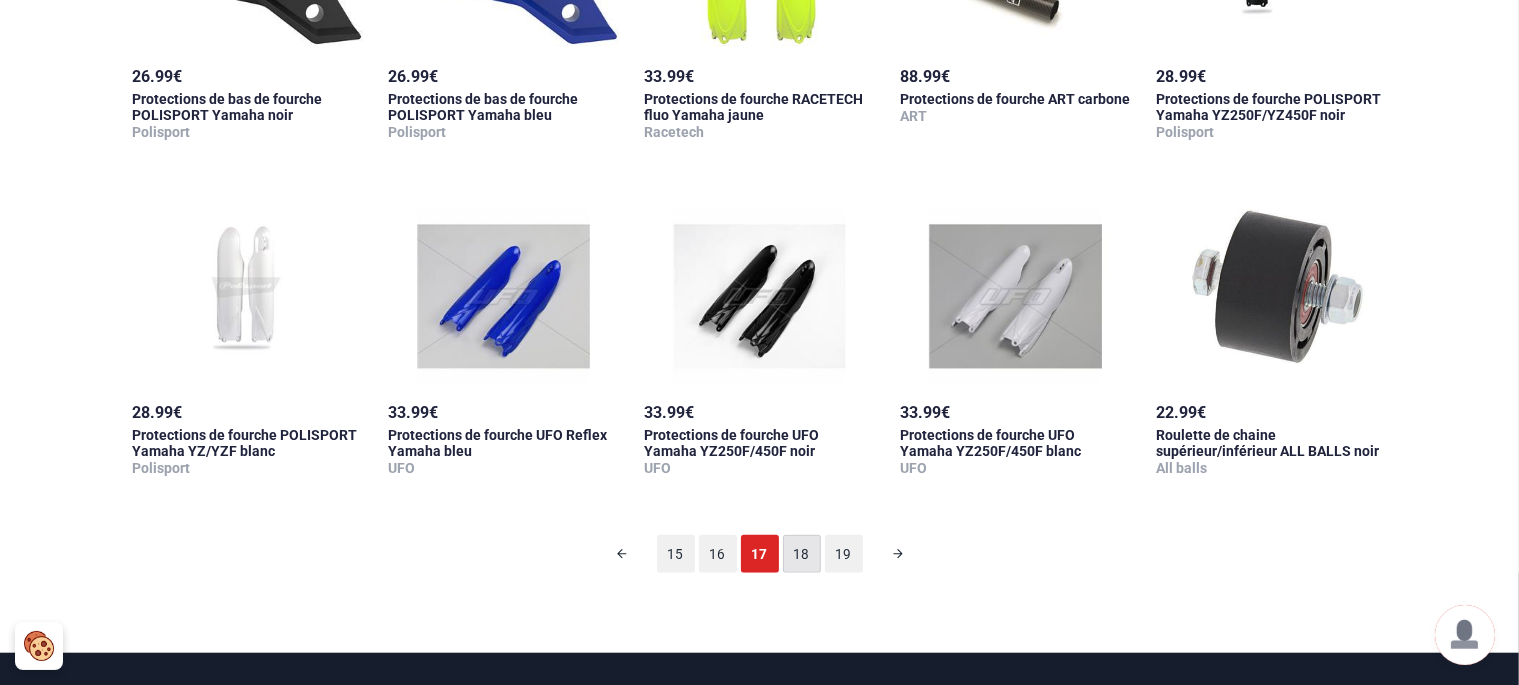 click on "18" at bounding box center [802, 554] 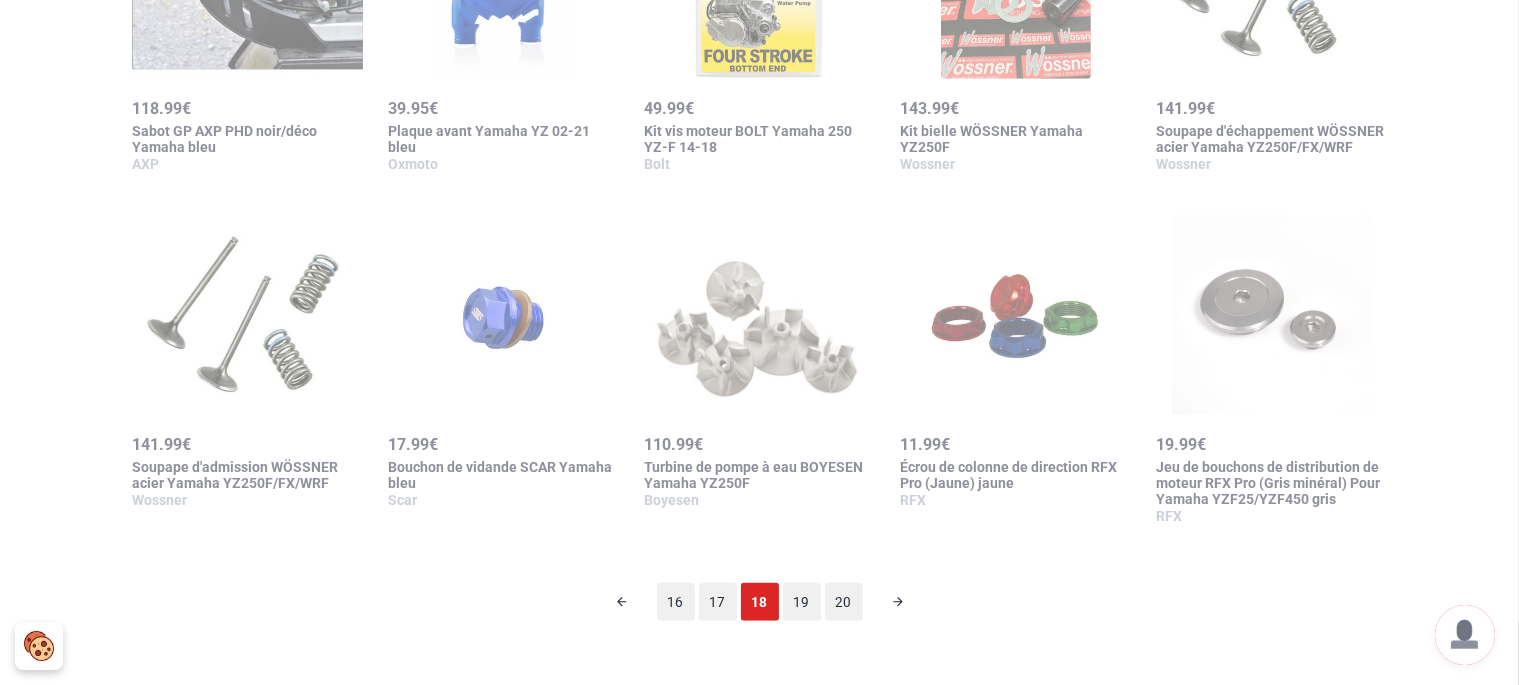 scroll, scrollTop: 98, scrollLeft: 0, axis: vertical 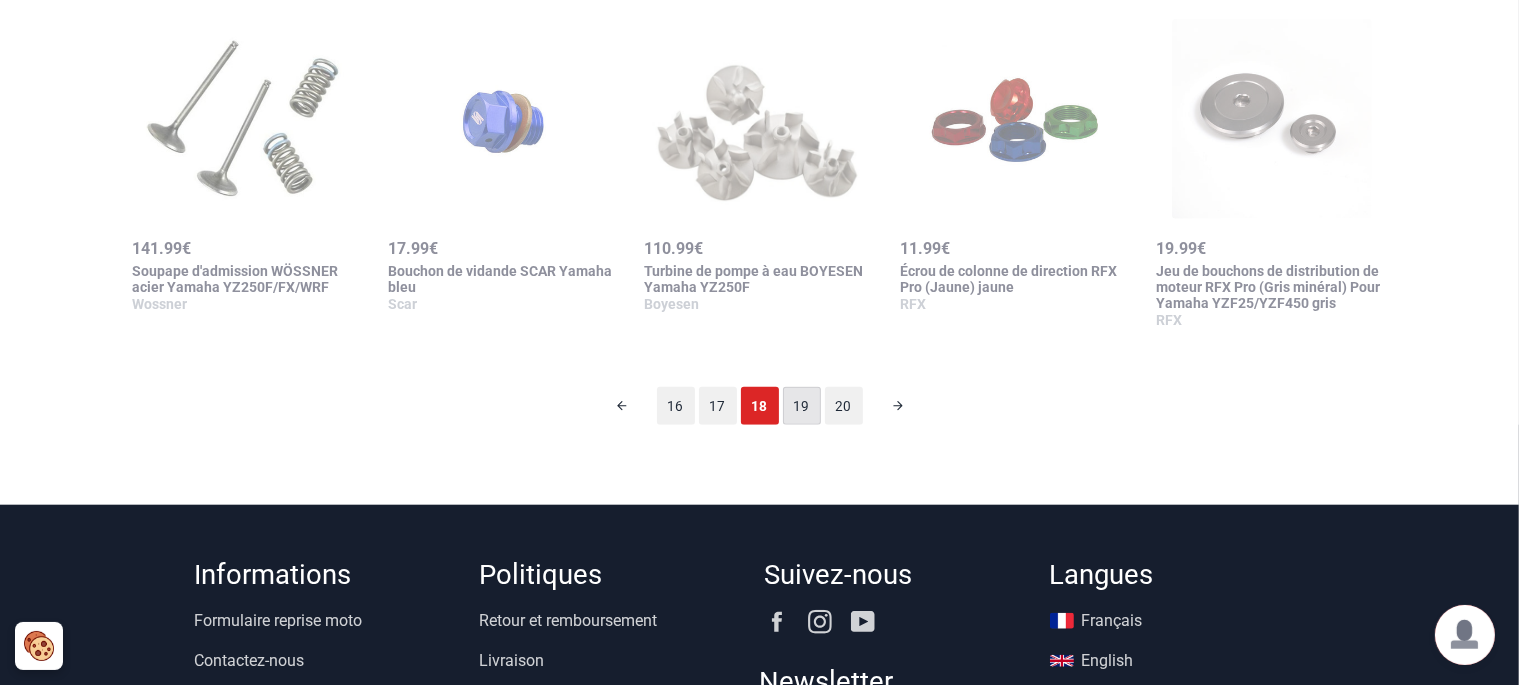 click on "19" at bounding box center [802, 406] 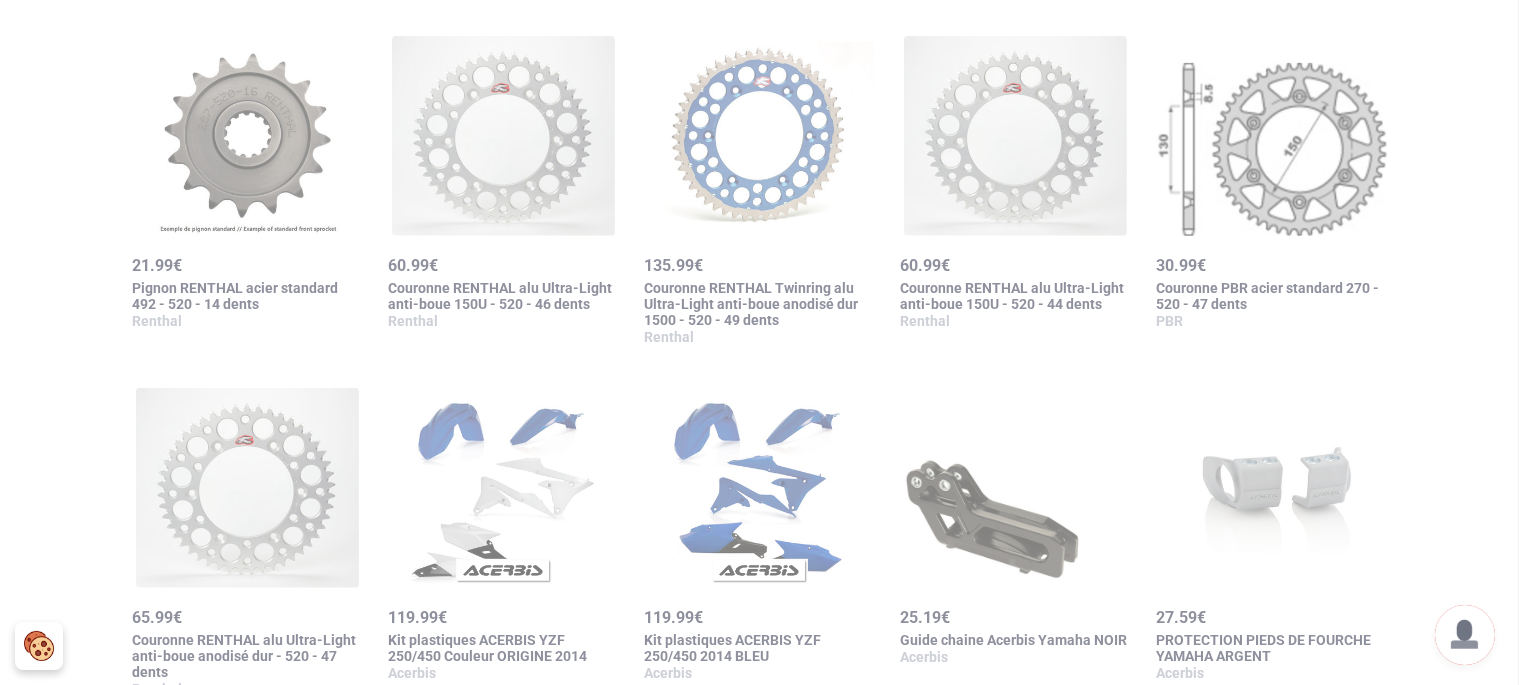 scroll, scrollTop: 0, scrollLeft: 0, axis: both 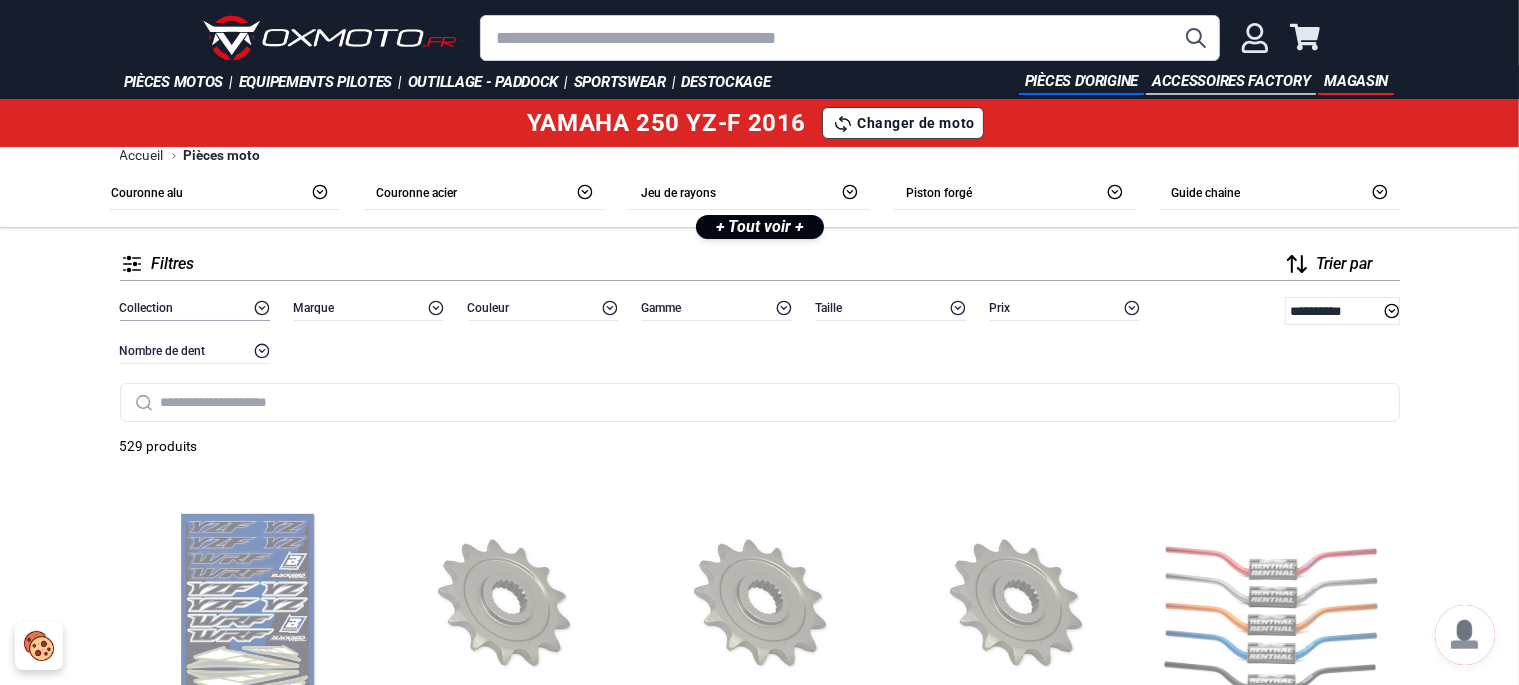 click on "Collection" at bounding box center [195, 308] 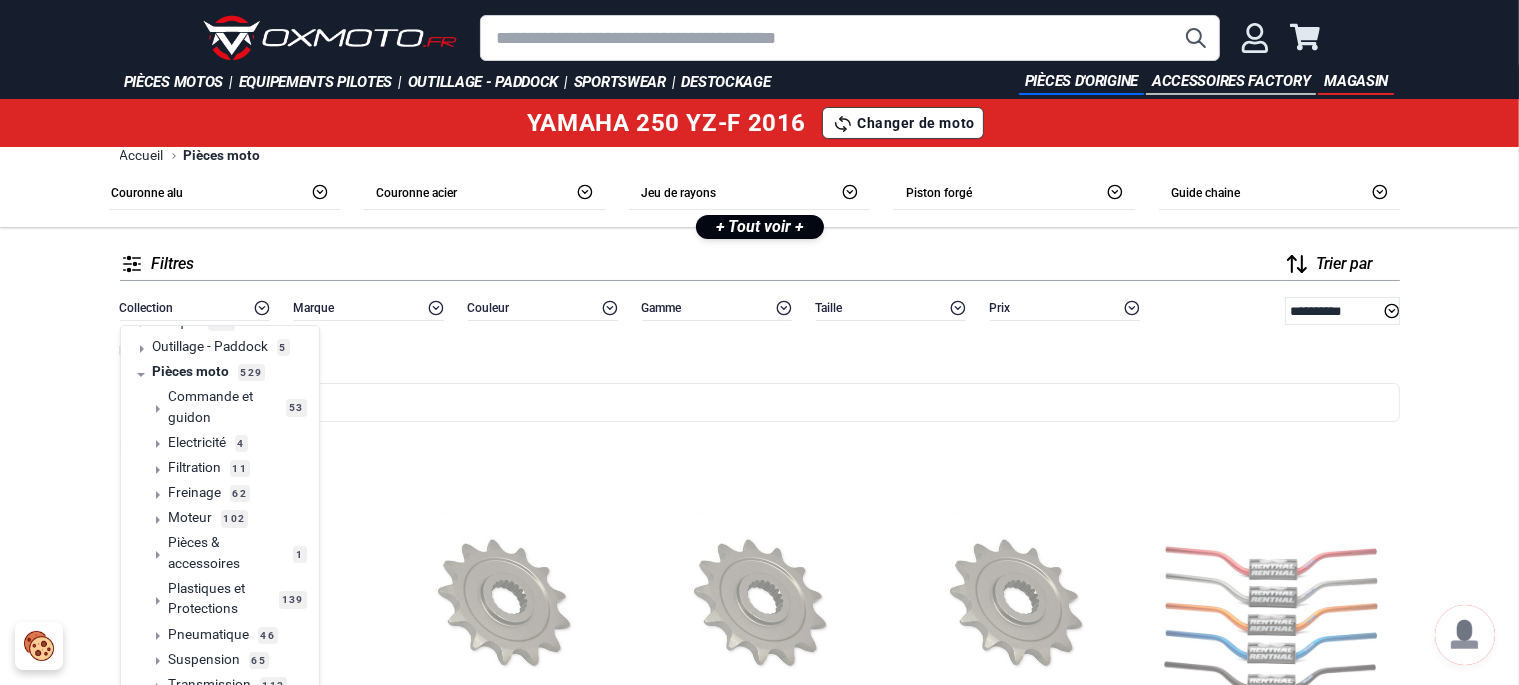 scroll, scrollTop: 50, scrollLeft: 0, axis: vertical 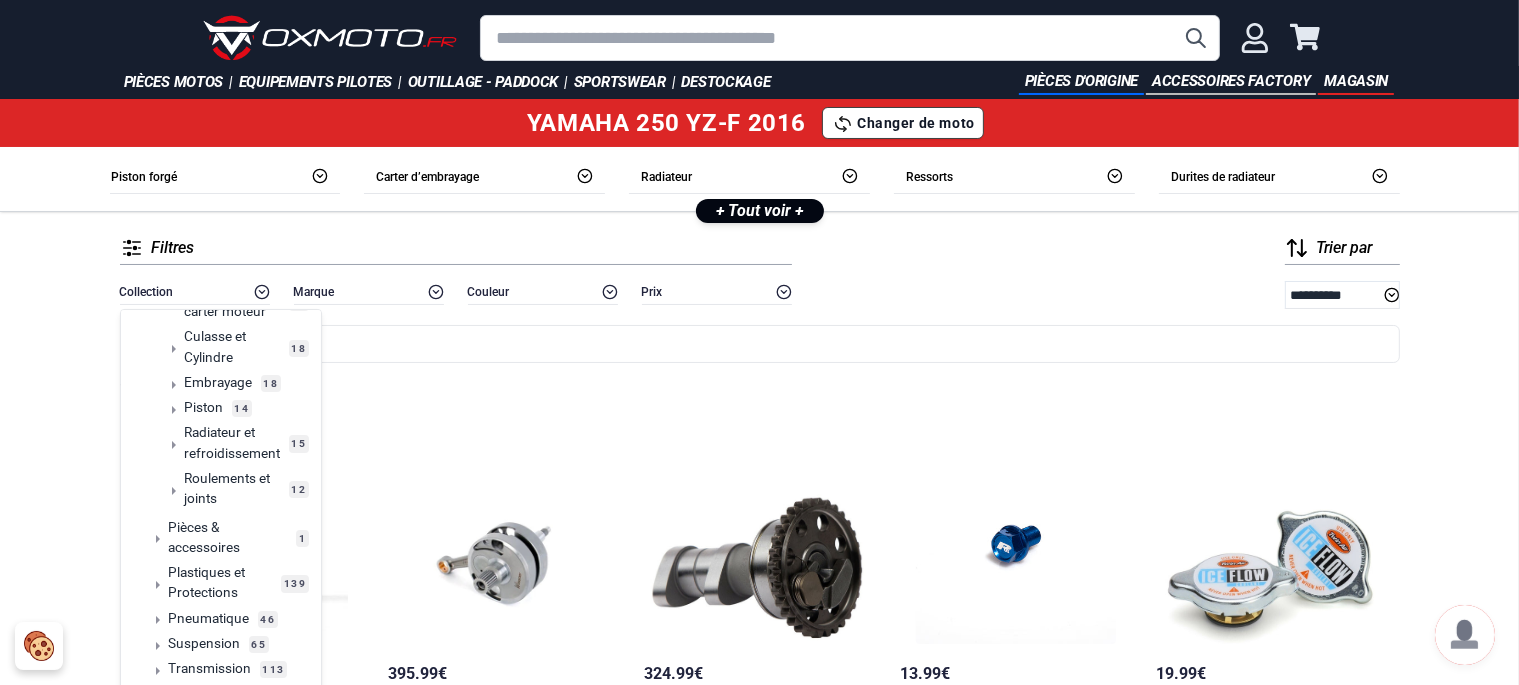 click on "Roulements et joints" at bounding box center [233, 488] 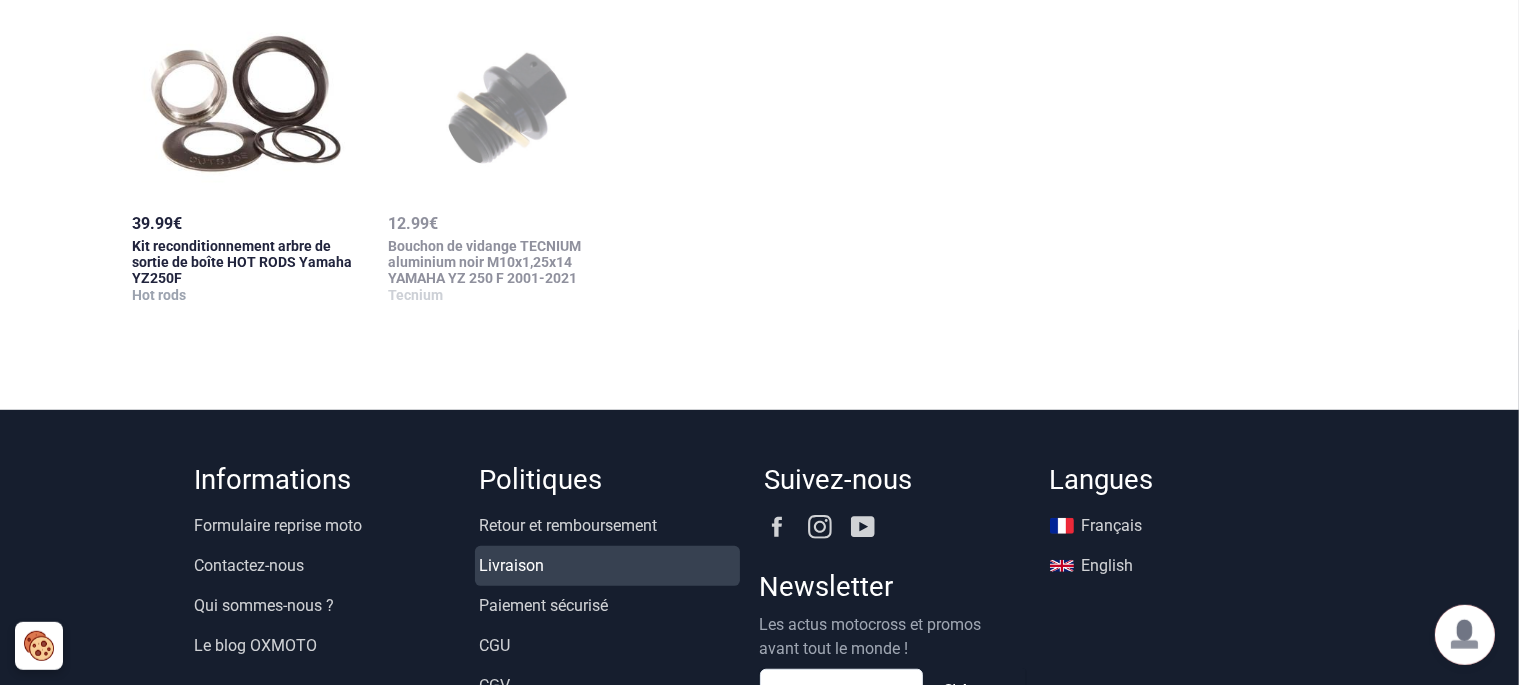 scroll, scrollTop: 1232, scrollLeft: 0, axis: vertical 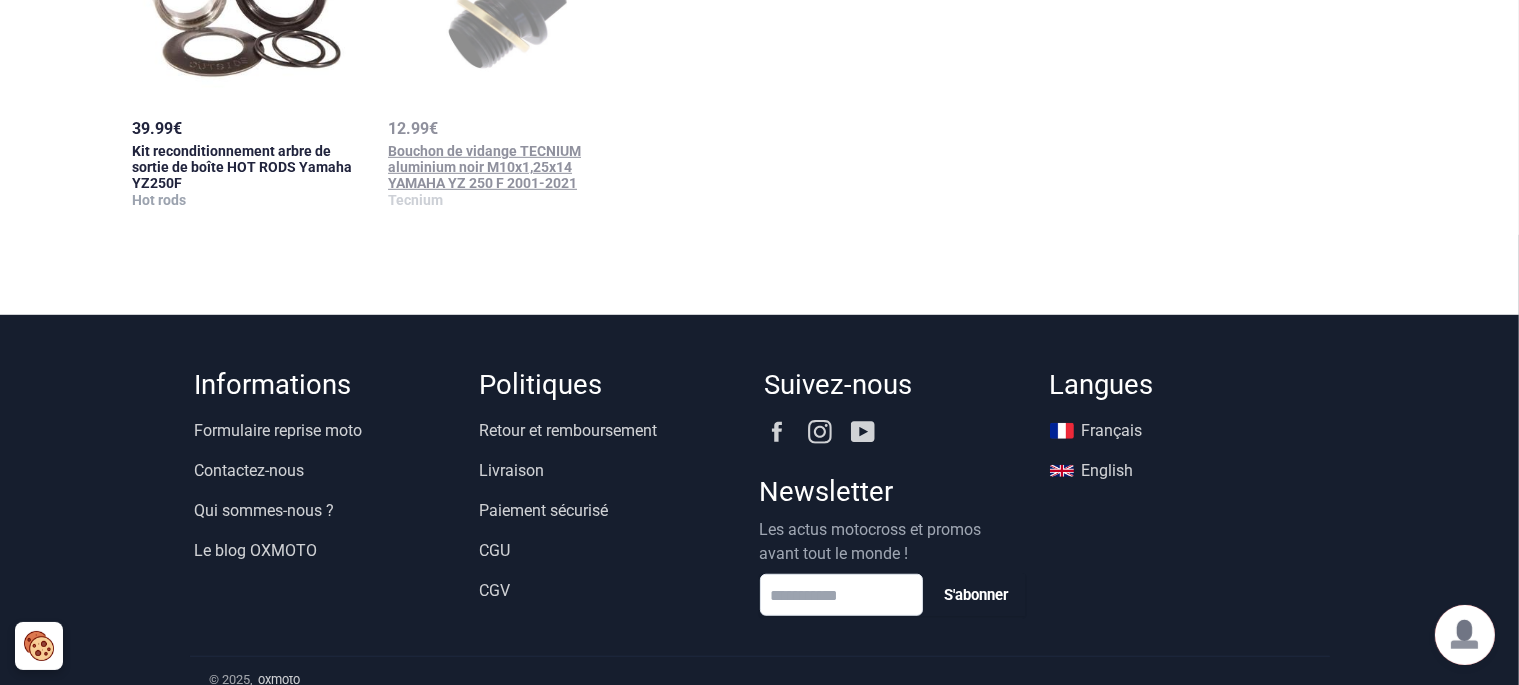 click at bounding box center [503, -1] 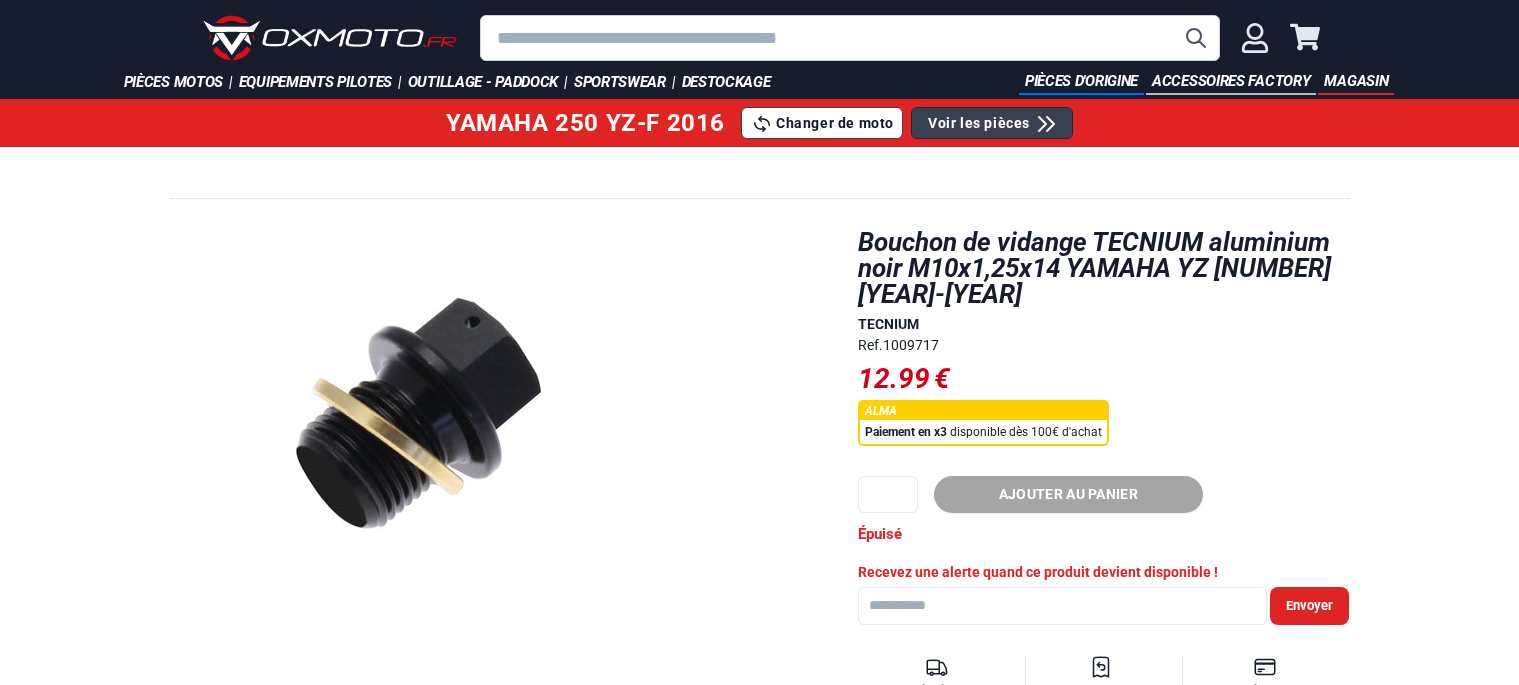 scroll, scrollTop: 0, scrollLeft: 0, axis: both 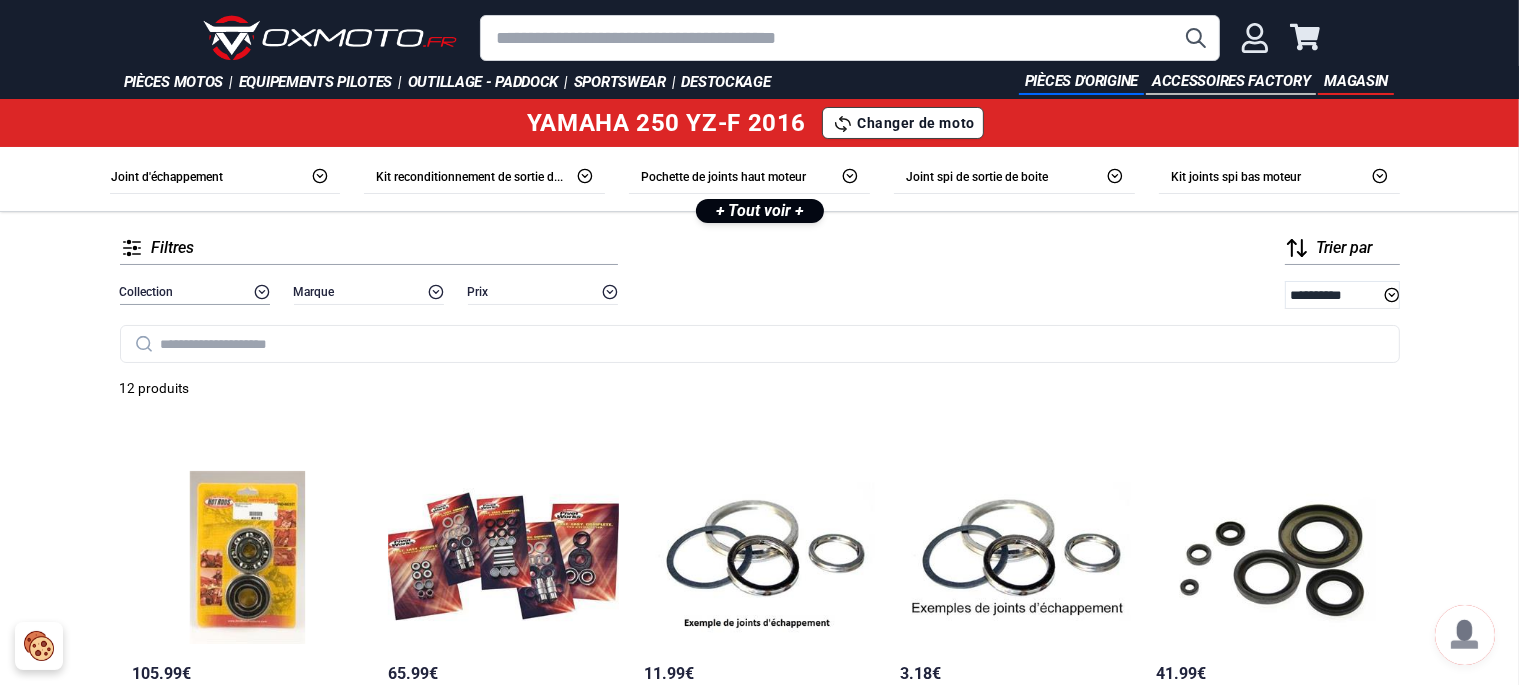 click on "Collection" at bounding box center [195, 292] 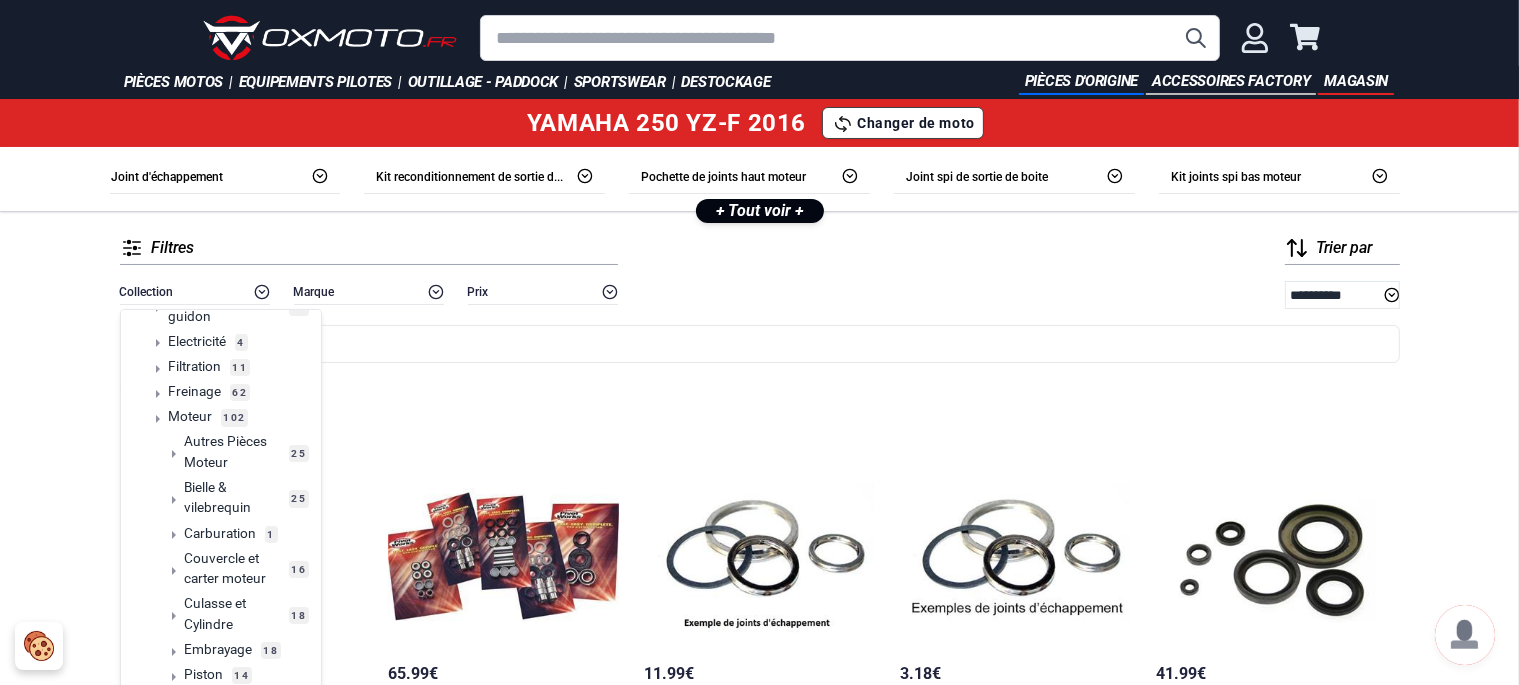 scroll, scrollTop: 50, scrollLeft: 0, axis: vertical 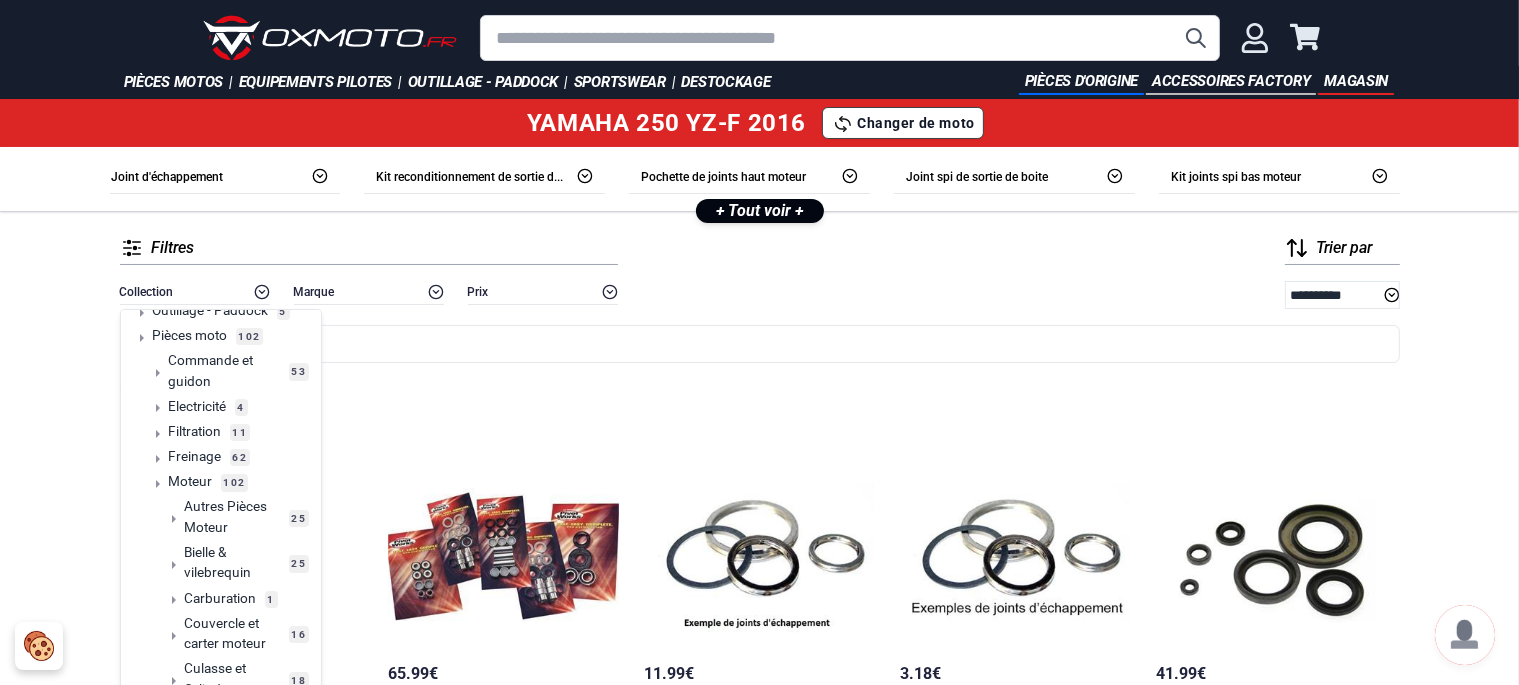 click on "Electricité" at bounding box center (198, 406) 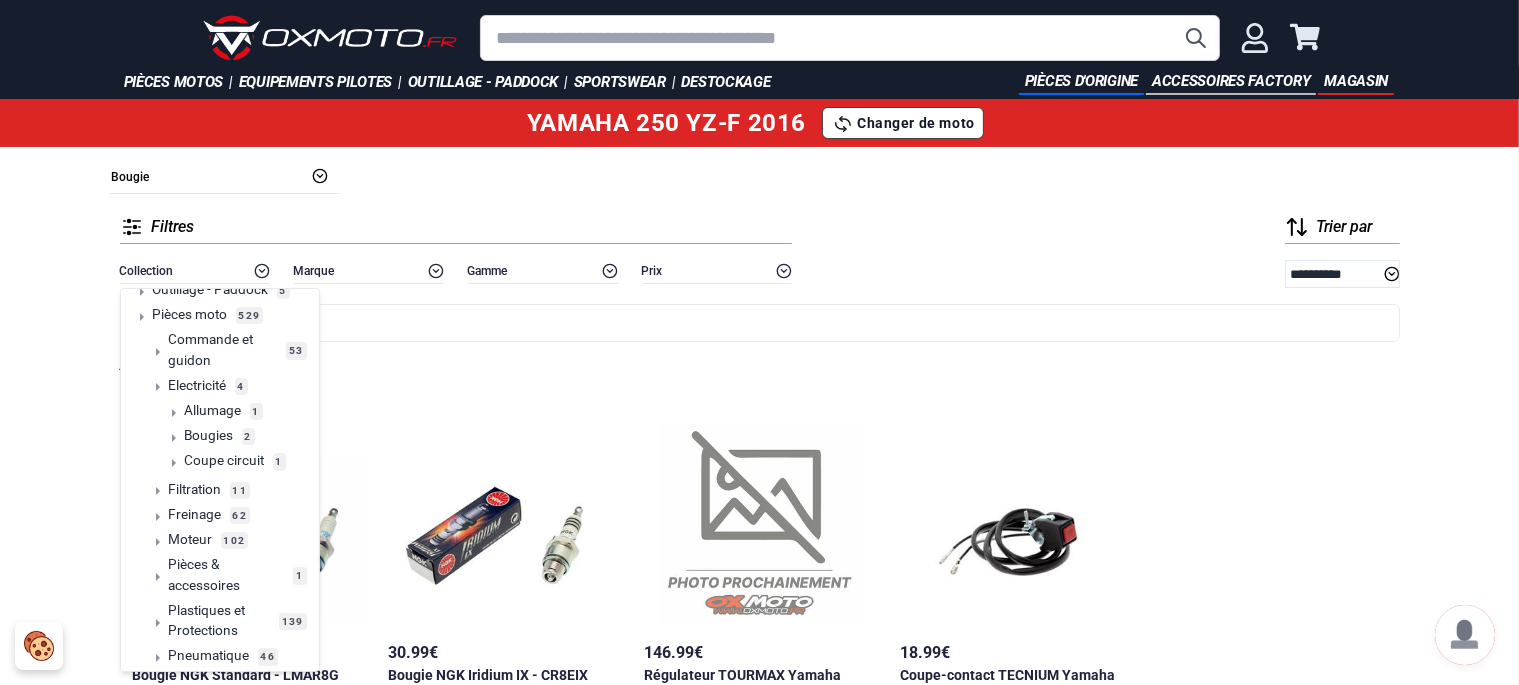 click on "**********" at bounding box center [759, 445] 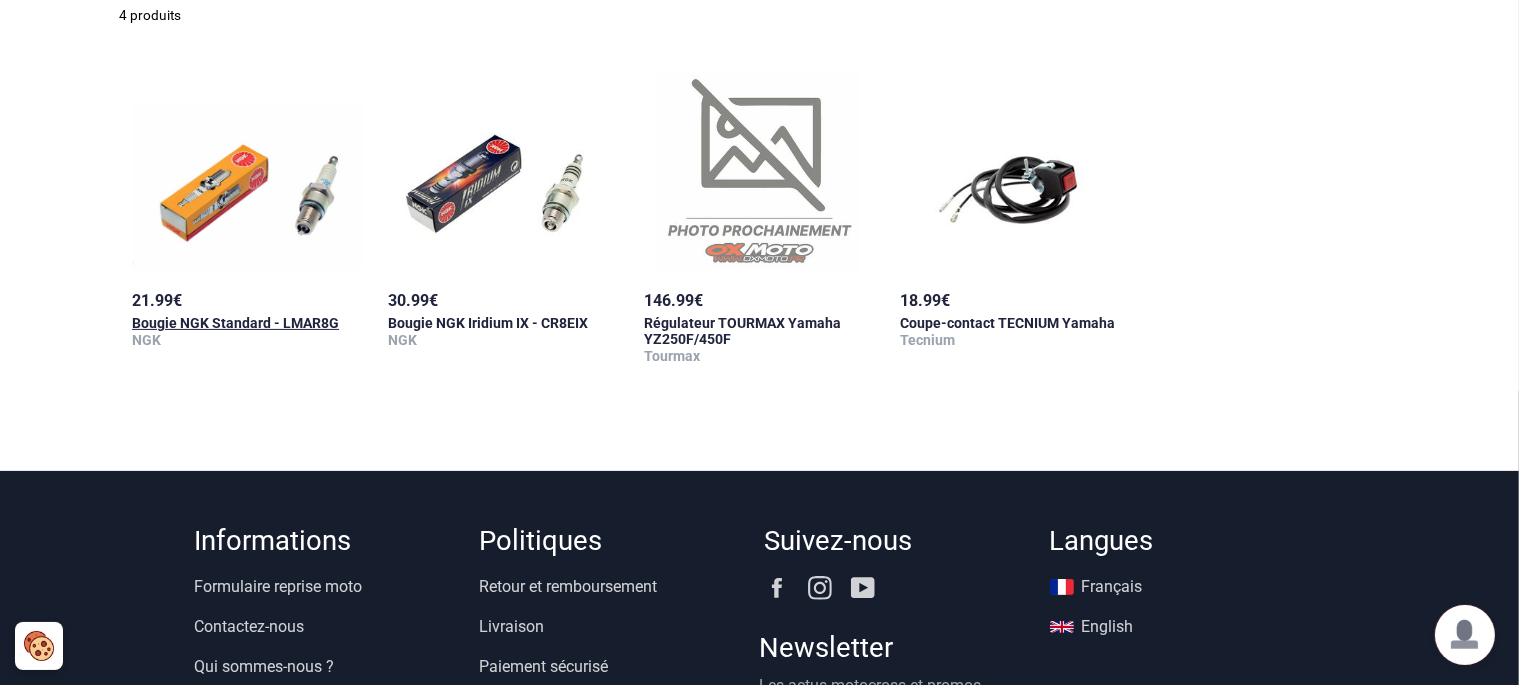 scroll, scrollTop: 0, scrollLeft: 0, axis: both 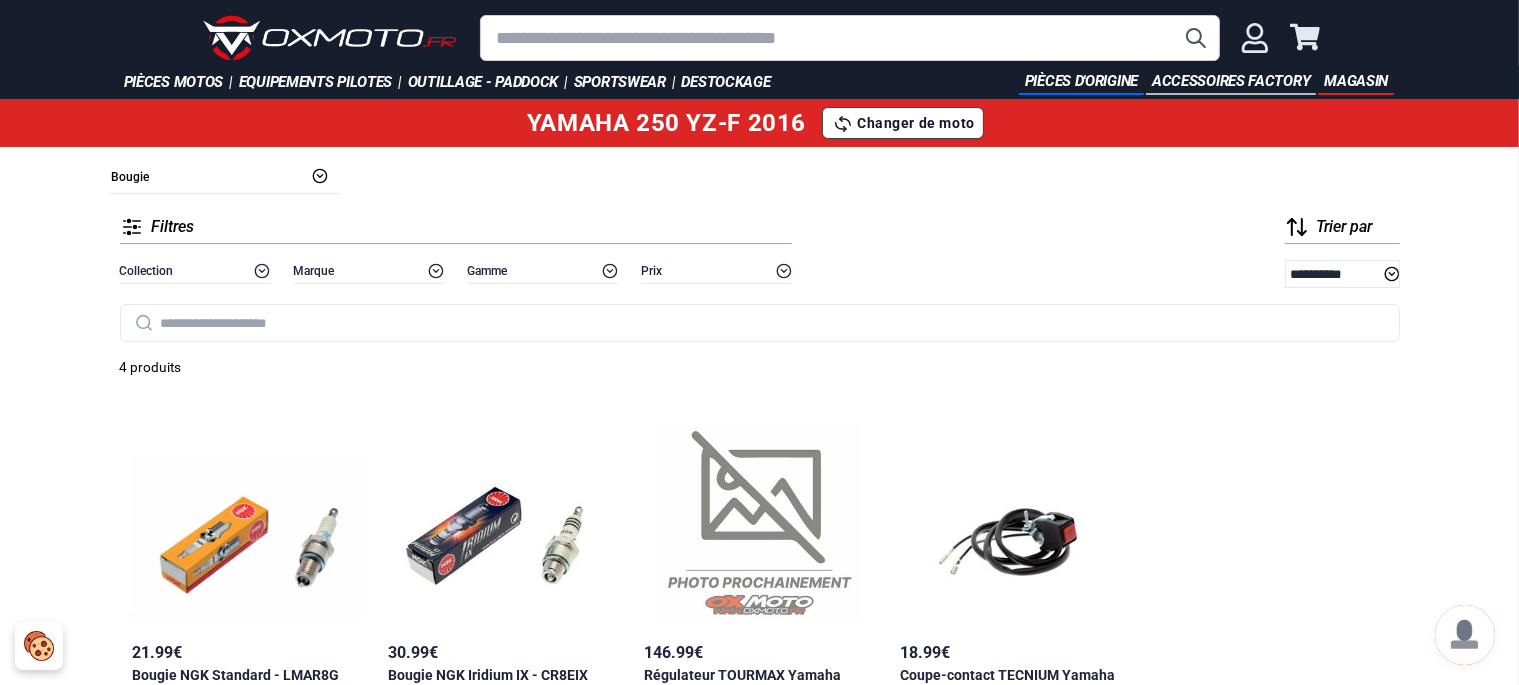 click at bounding box center [330, 38] 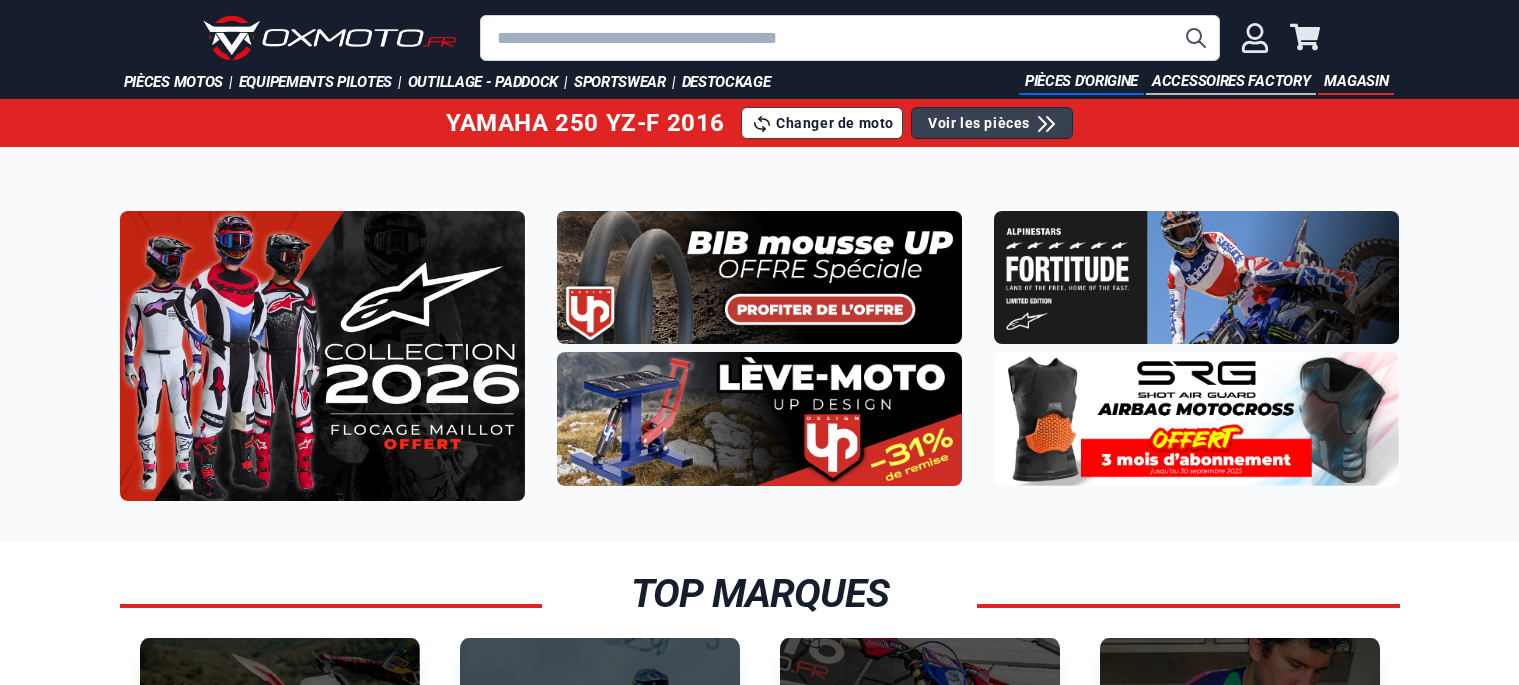 scroll, scrollTop: 0, scrollLeft: 0, axis: both 